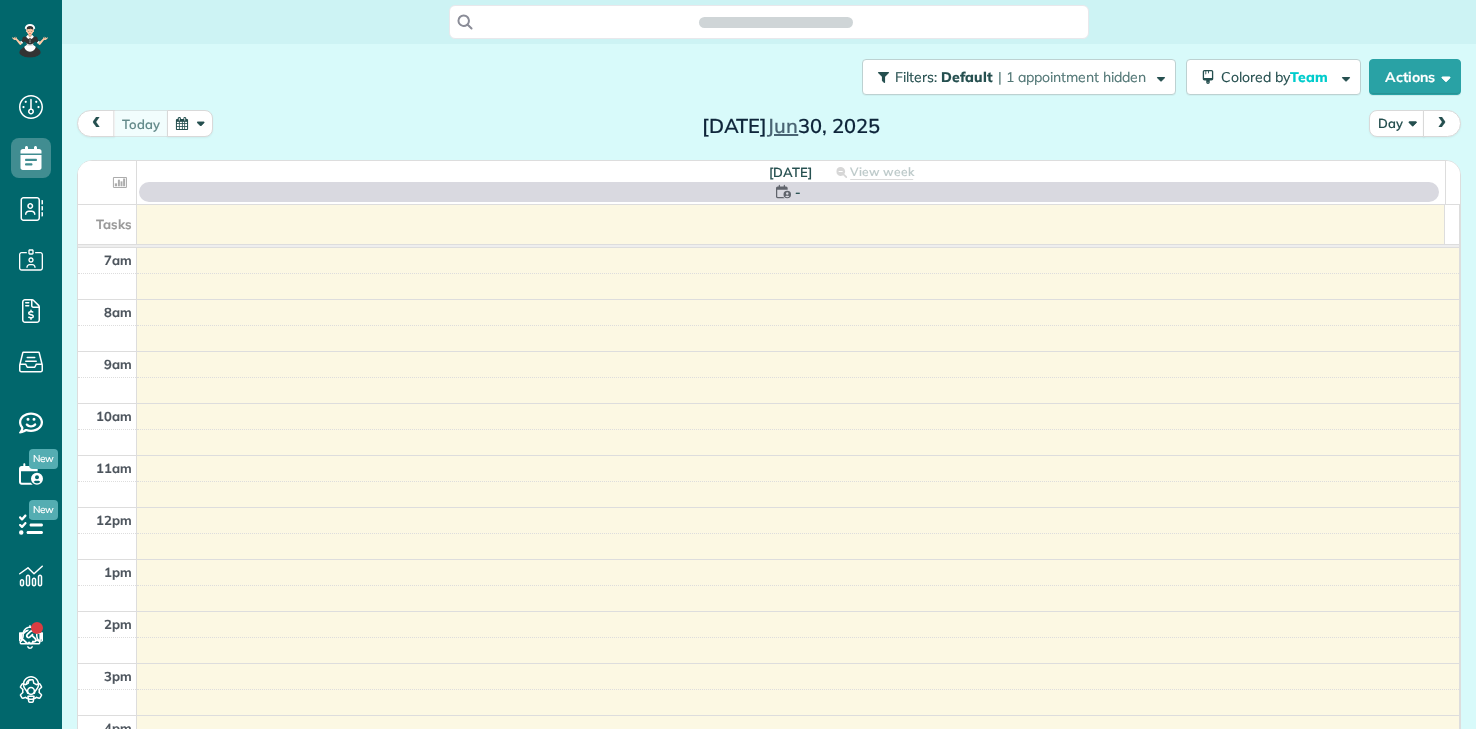 scroll, scrollTop: 0, scrollLeft: 0, axis: both 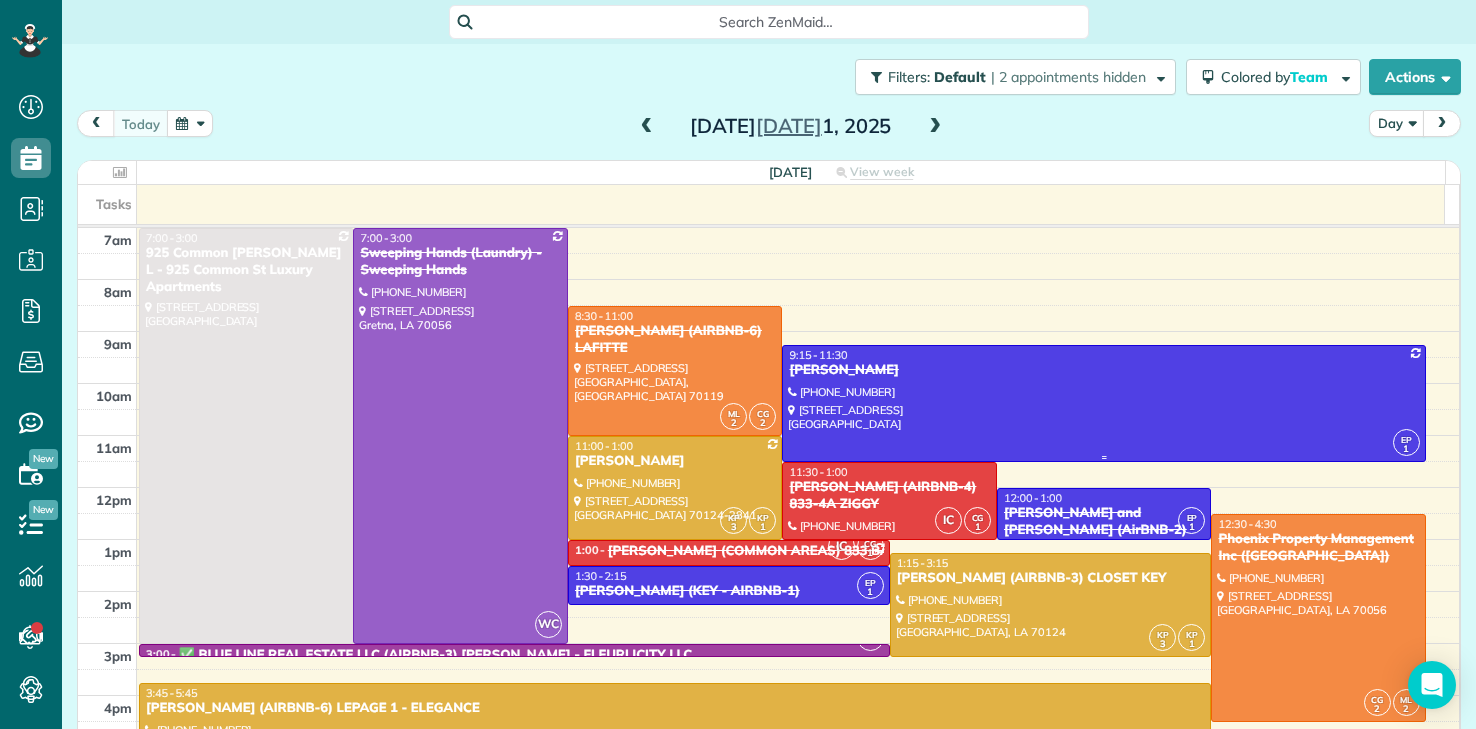 click on "[PERSON_NAME]" at bounding box center (1103, 370) 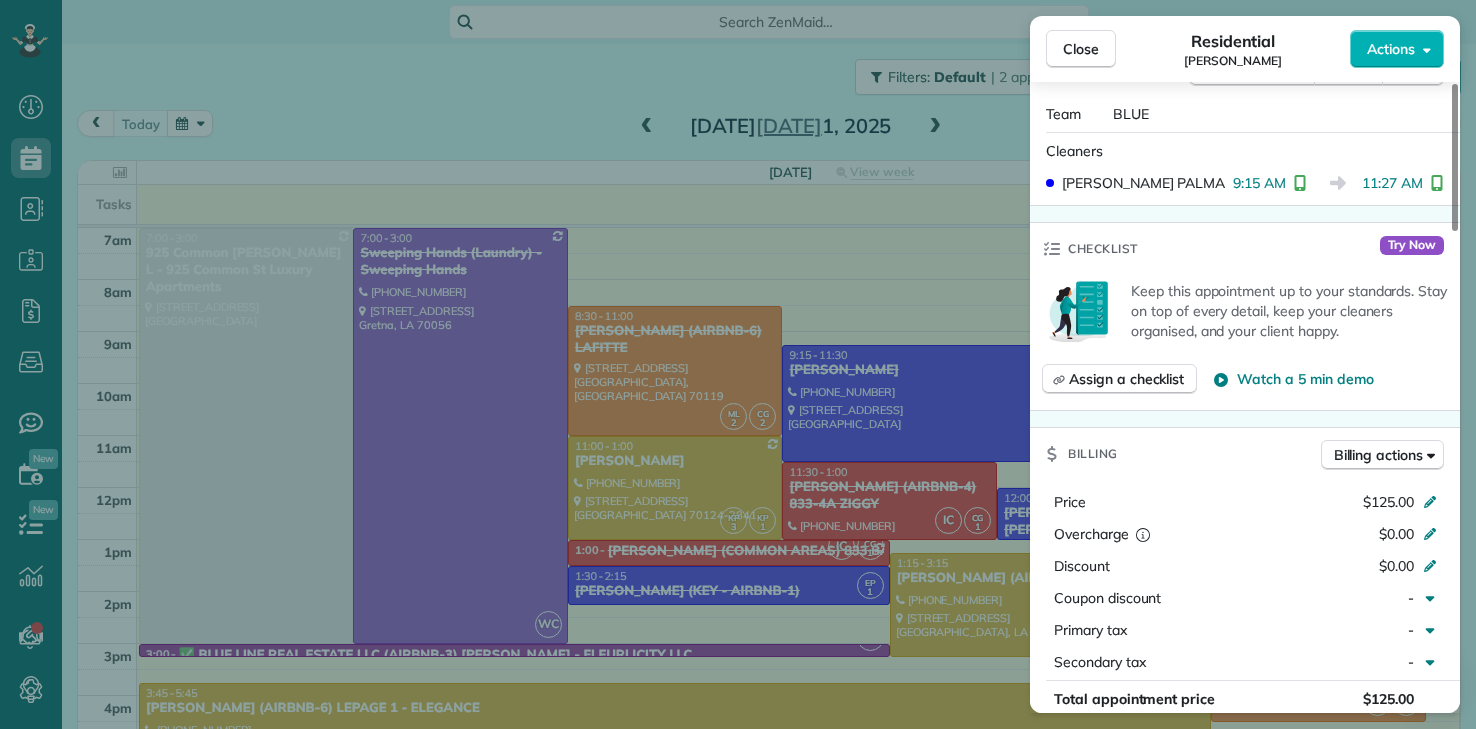 scroll, scrollTop: 600, scrollLeft: 0, axis: vertical 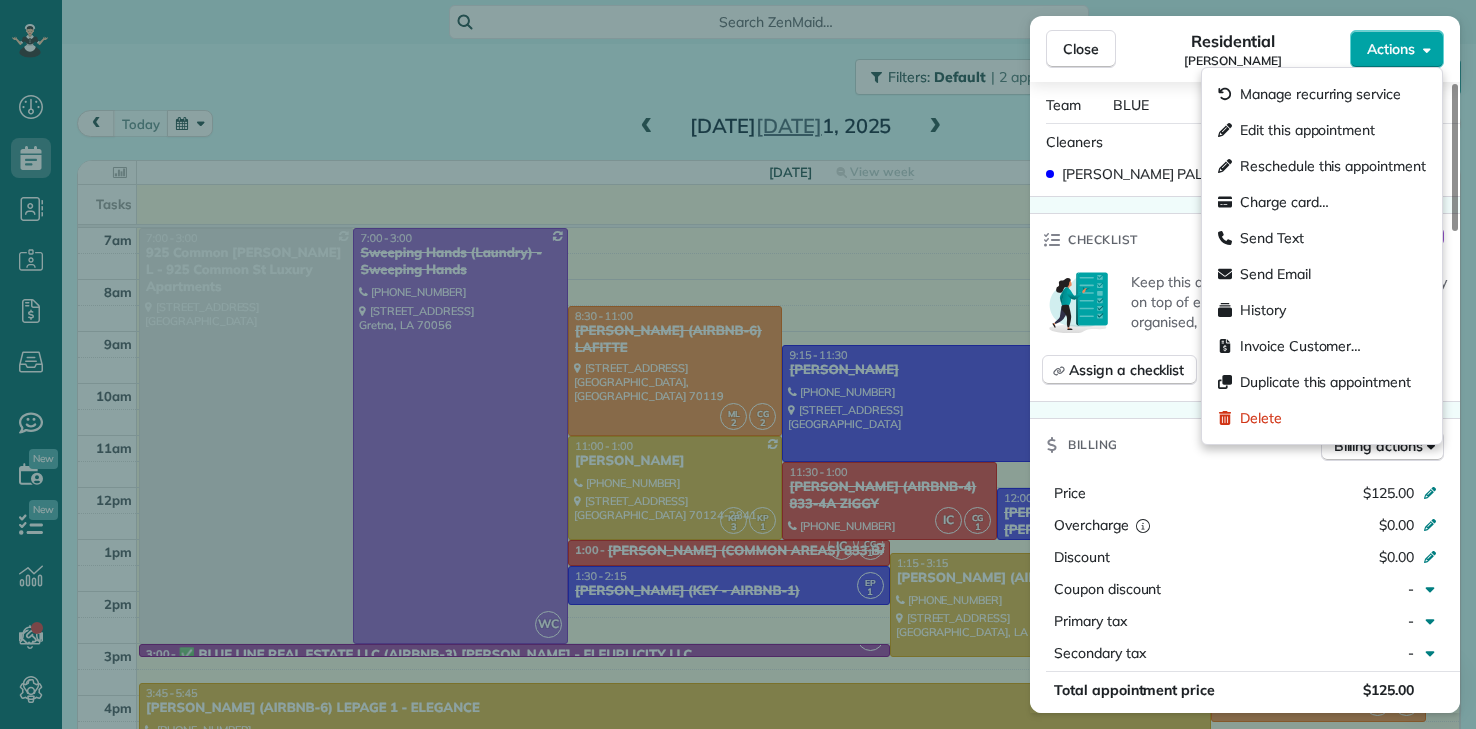 click on "Actions" at bounding box center [1391, 49] 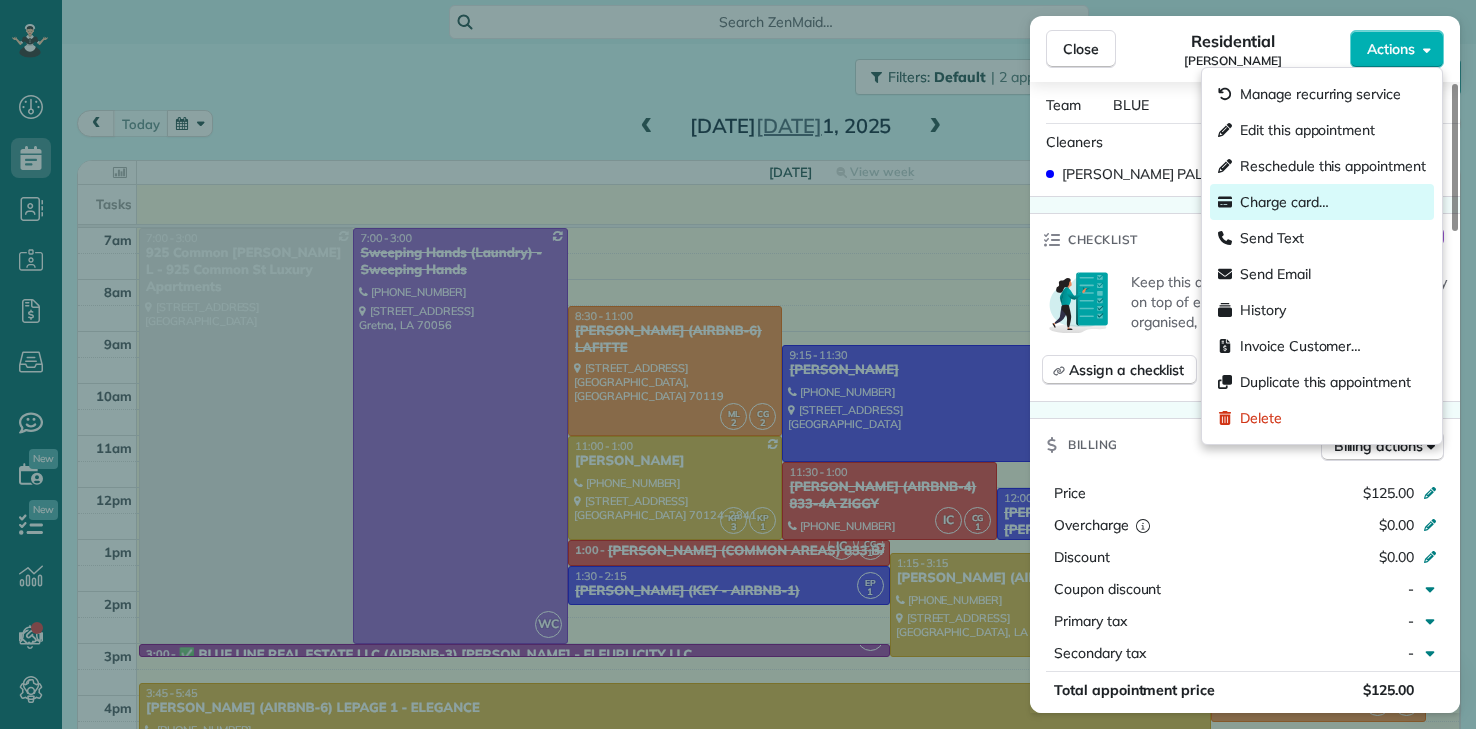 click on "Charge card…" at bounding box center [1284, 202] 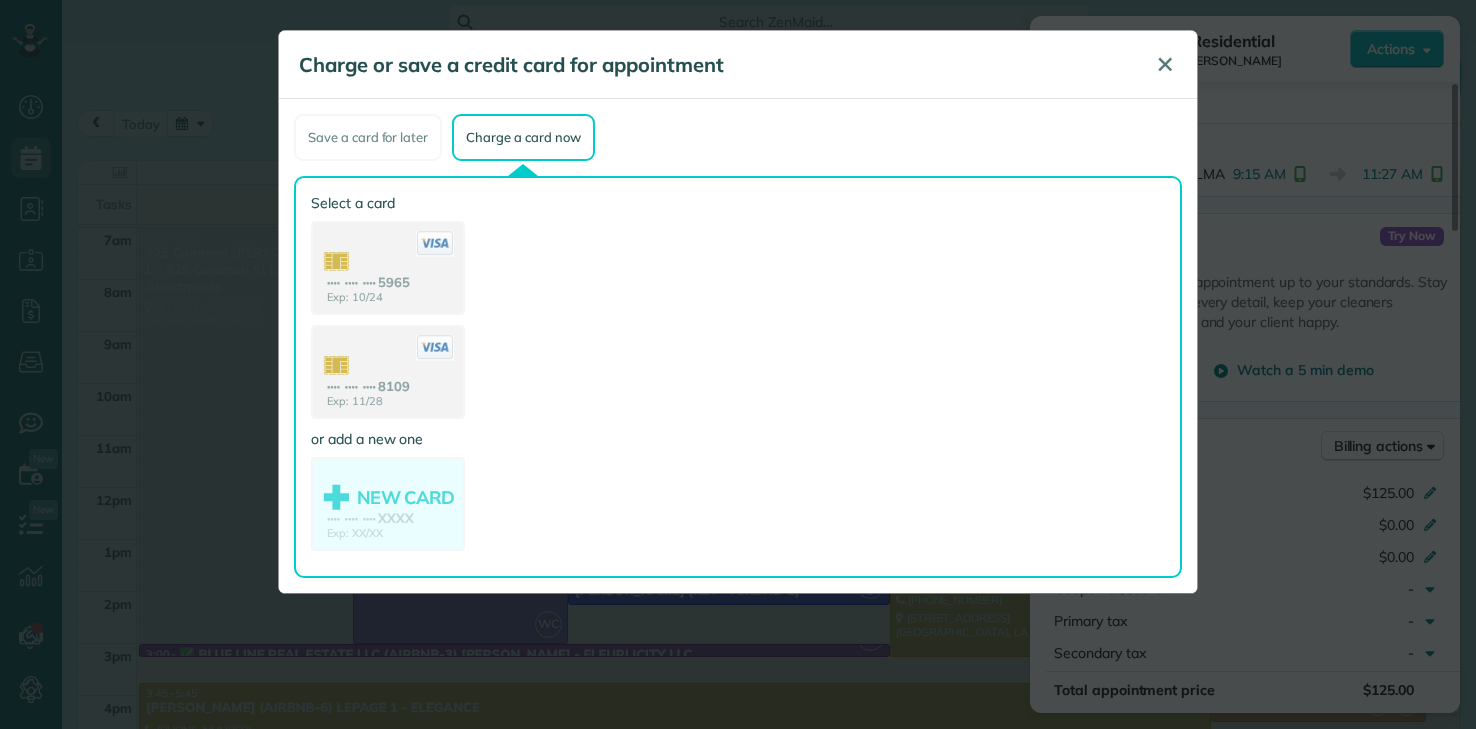 click on "✕" at bounding box center (1165, 64) 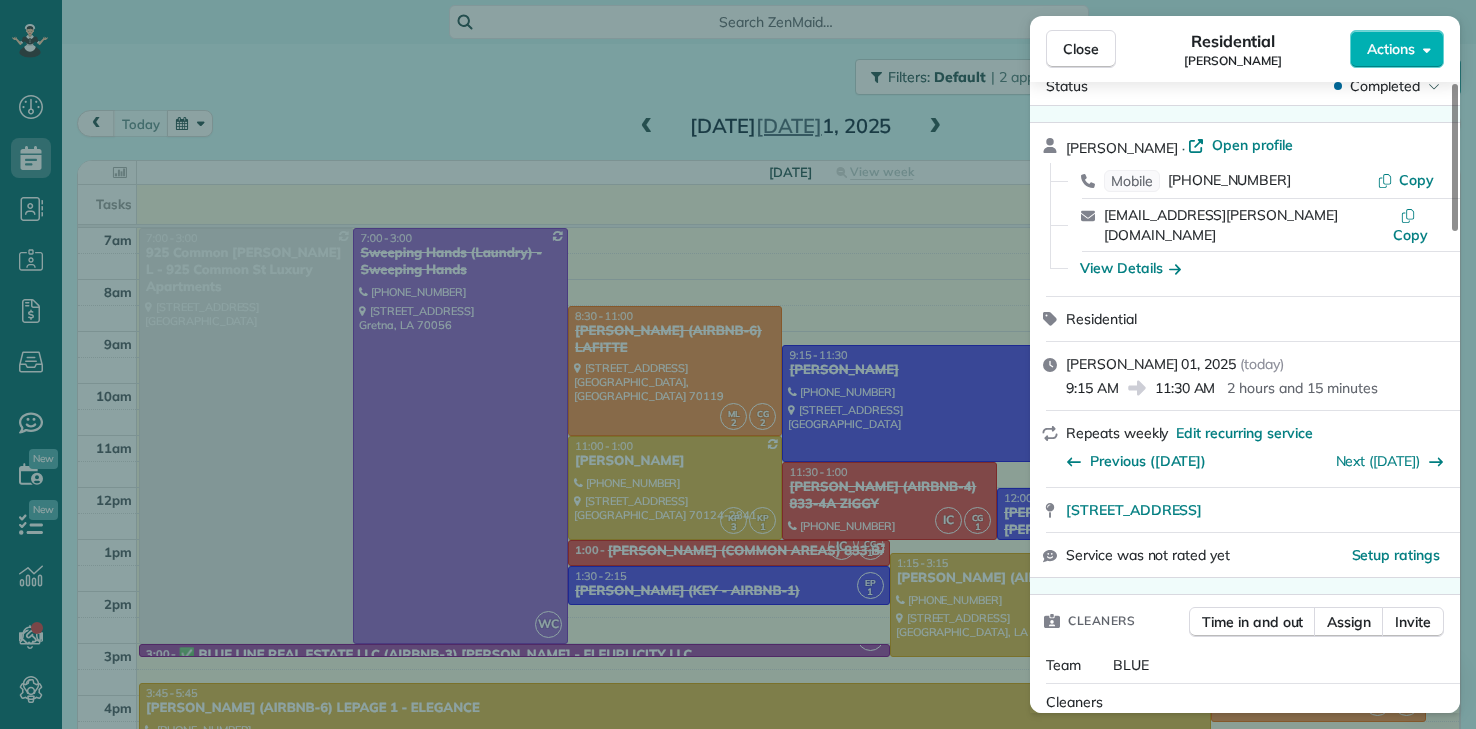 scroll, scrollTop: 0, scrollLeft: 0, axis: both 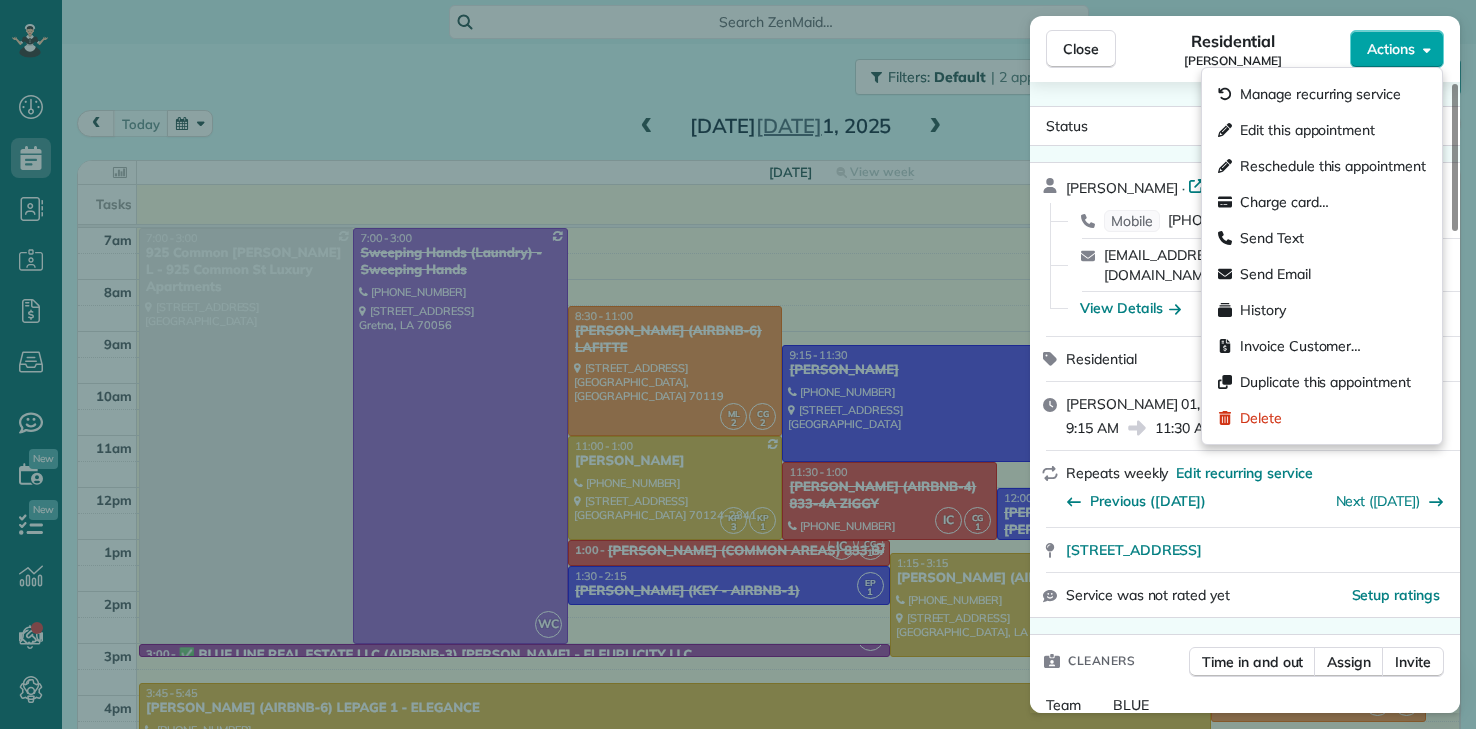 click on "Actions" at bounding box center [1391, 49] 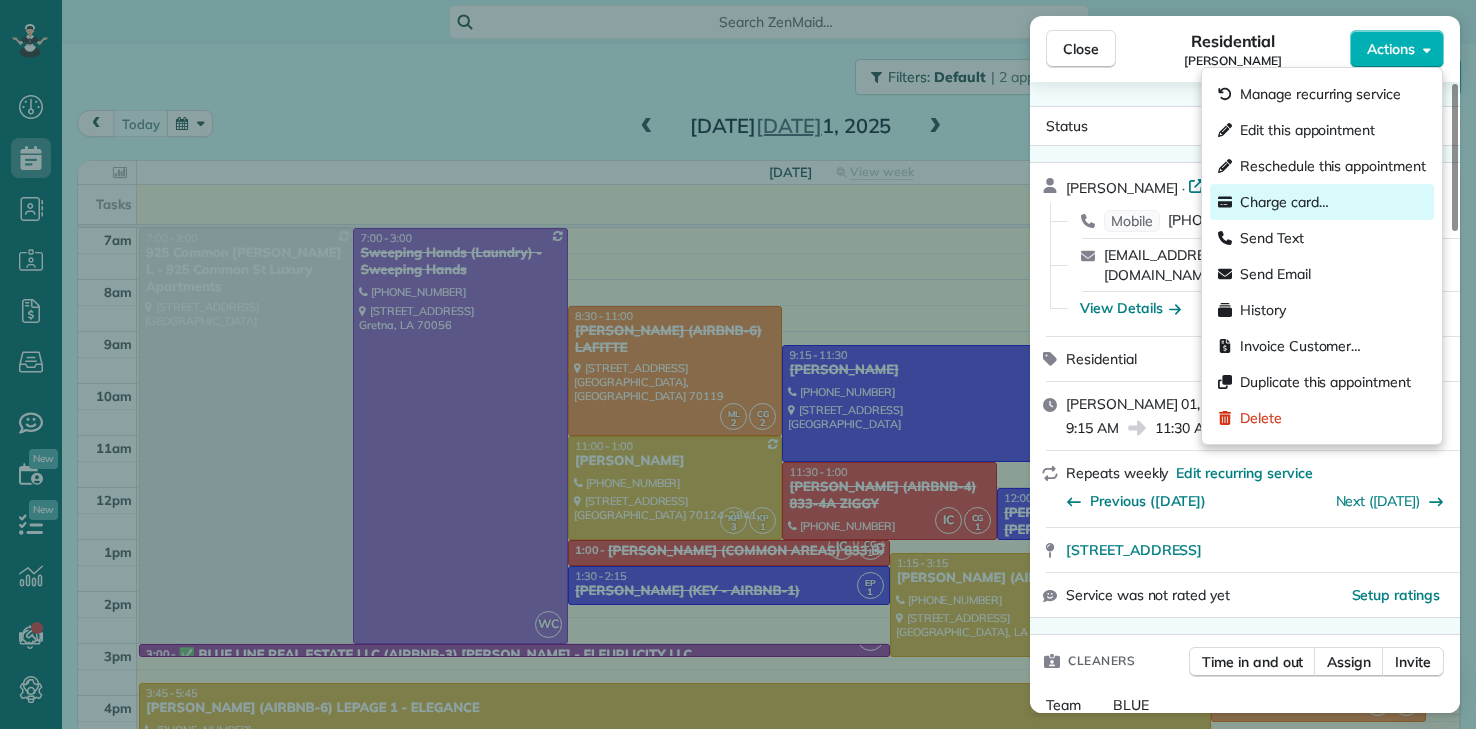 click on "Charge card…" at bounding box center (1284, 202) 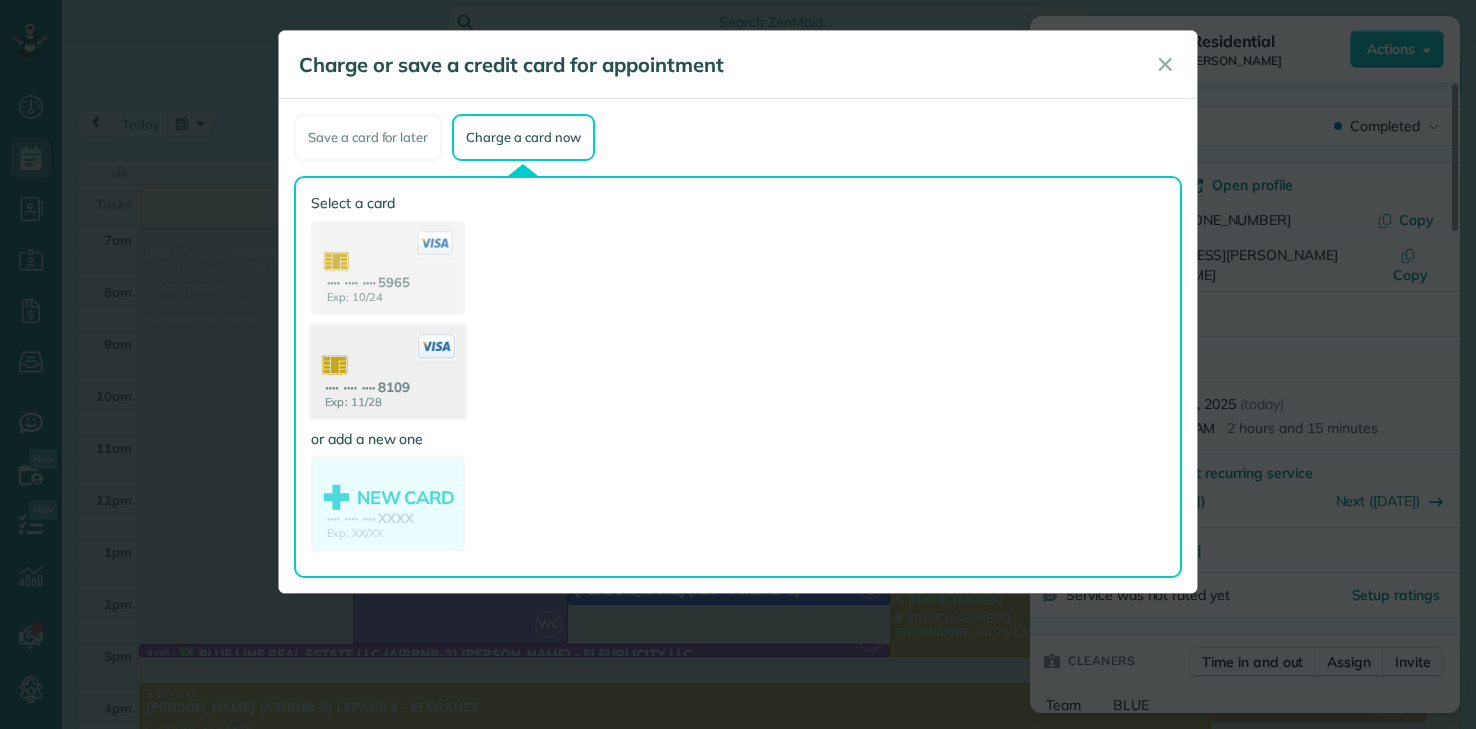click 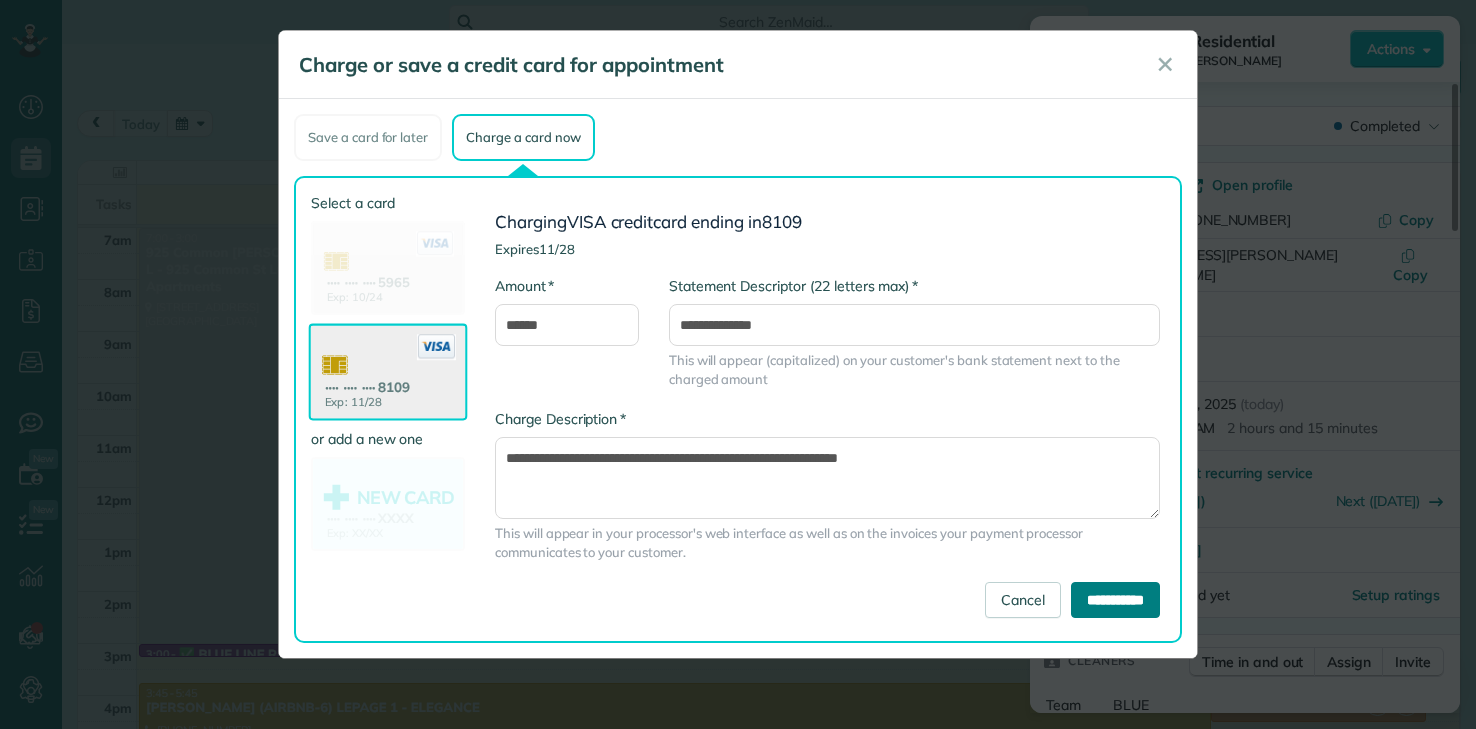 click on "**********" at bounding box center (1115, 600) 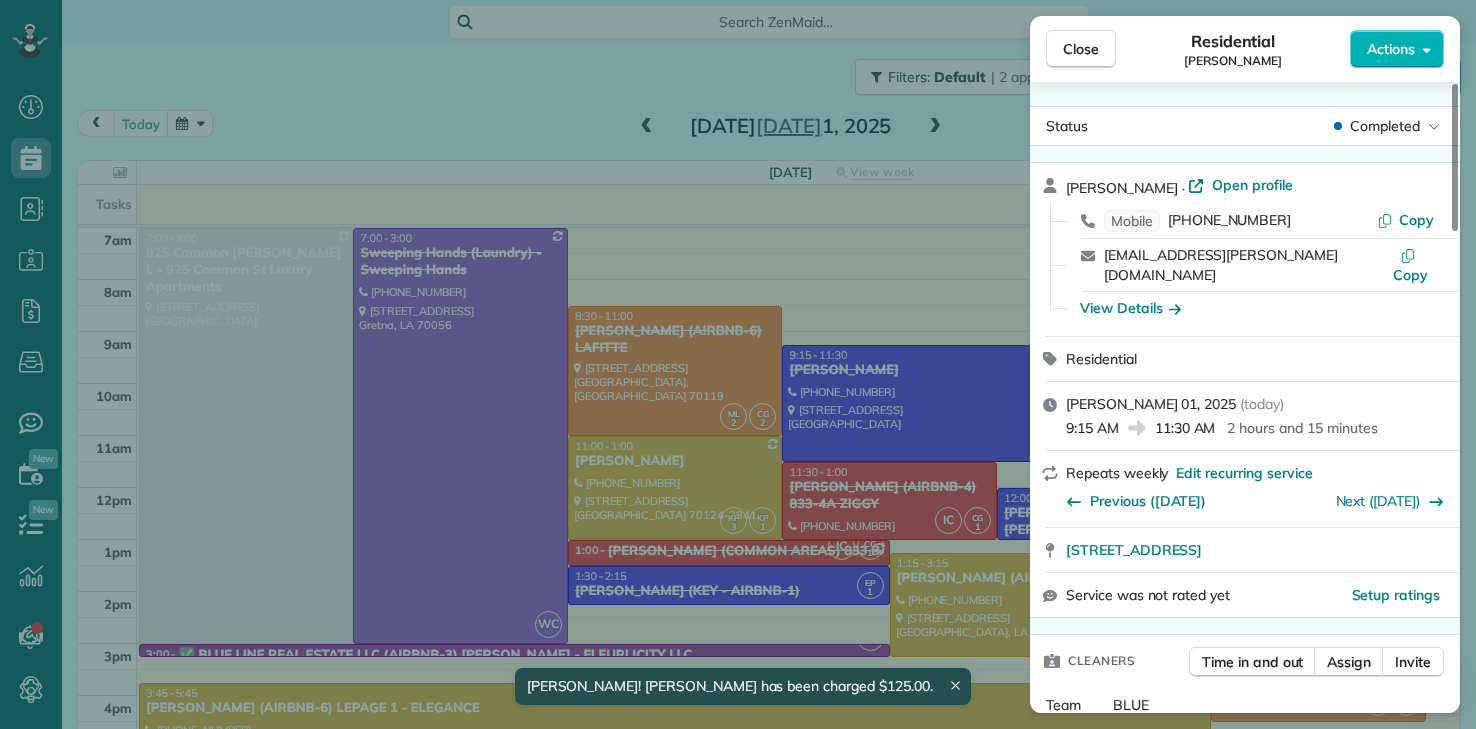 click on "Close Residential COURTENAY MILLER Actions Status Completed COURTENAY MILLER · Open profile Mobile (404) 578-1020 Copy courtenay.dufour@gmail.com Copy View Details Residential martes, julio 01, 2025 ( today ) 9:15 AM 11:30 AM 2 hours and 15 minutes Repeats weekly Edit recurring service Previous (jun 24) Next (jul 08) 535 Belleville Street New Orleans LA 70114 Service was not rated yet Setup ratings Cleaners Time in and out Assign Invite Team BLUE Cleaners EUNICE   PALMA 9:15 AM 11:27 AM Checklist Try Now Keep this appointment up to your standards. Stay on top of every detail, keep your cleaners organised, and your client happy. Assign a checklist Watch a 5 min demo Billing Billing actions Price $125.00 Overcharge $0.00 Discount $0.00 Coupon discount - Primary tax - Secondary tax - Total appointment price $125.00 Tips collected New feature! $0.00 Paid by card Total including tip $125.00 Get paid online in no-time! Send an invoice and reward your cleaners with tips Charge customer credit card Work items Notes" at bounding box center [738, 364] 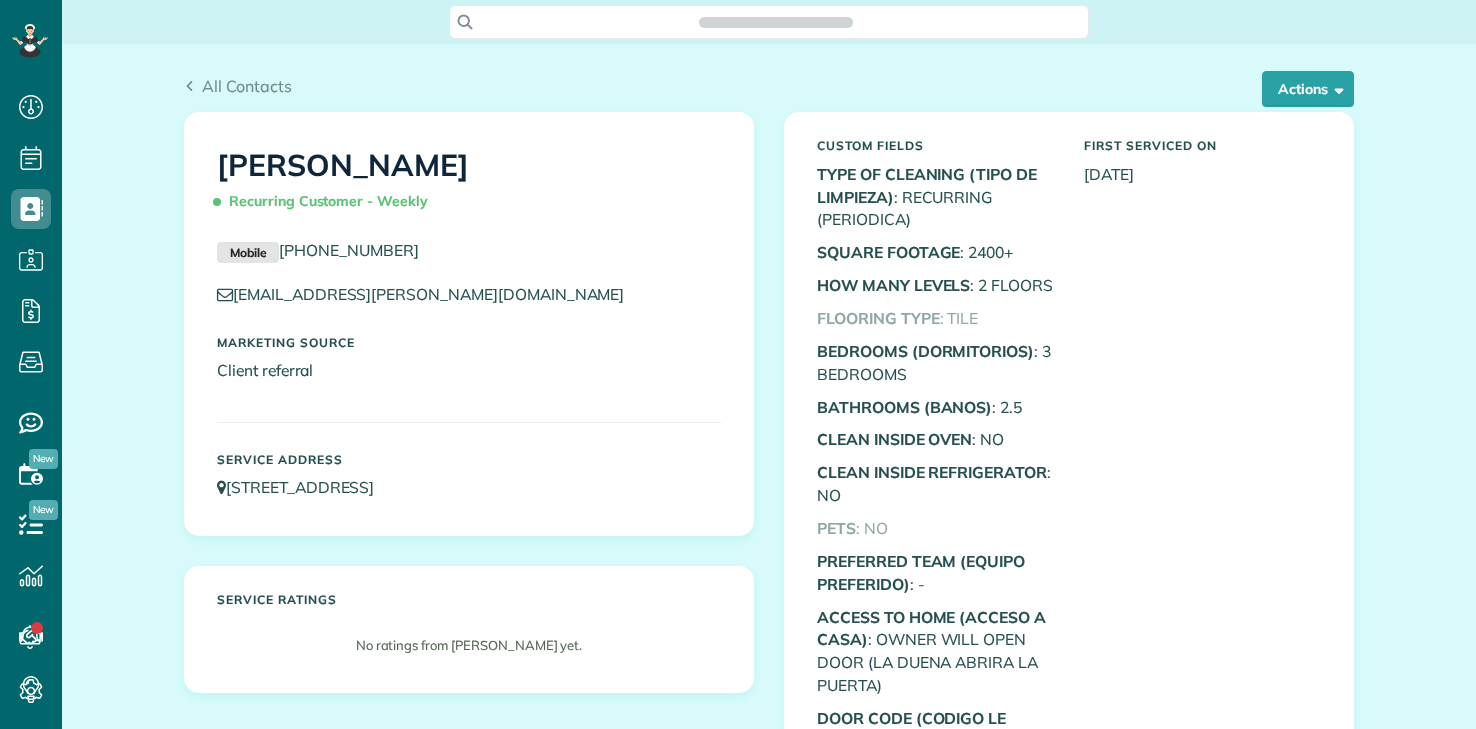scroll, scrollTop: 0, scrollLeft: 0, axis: both 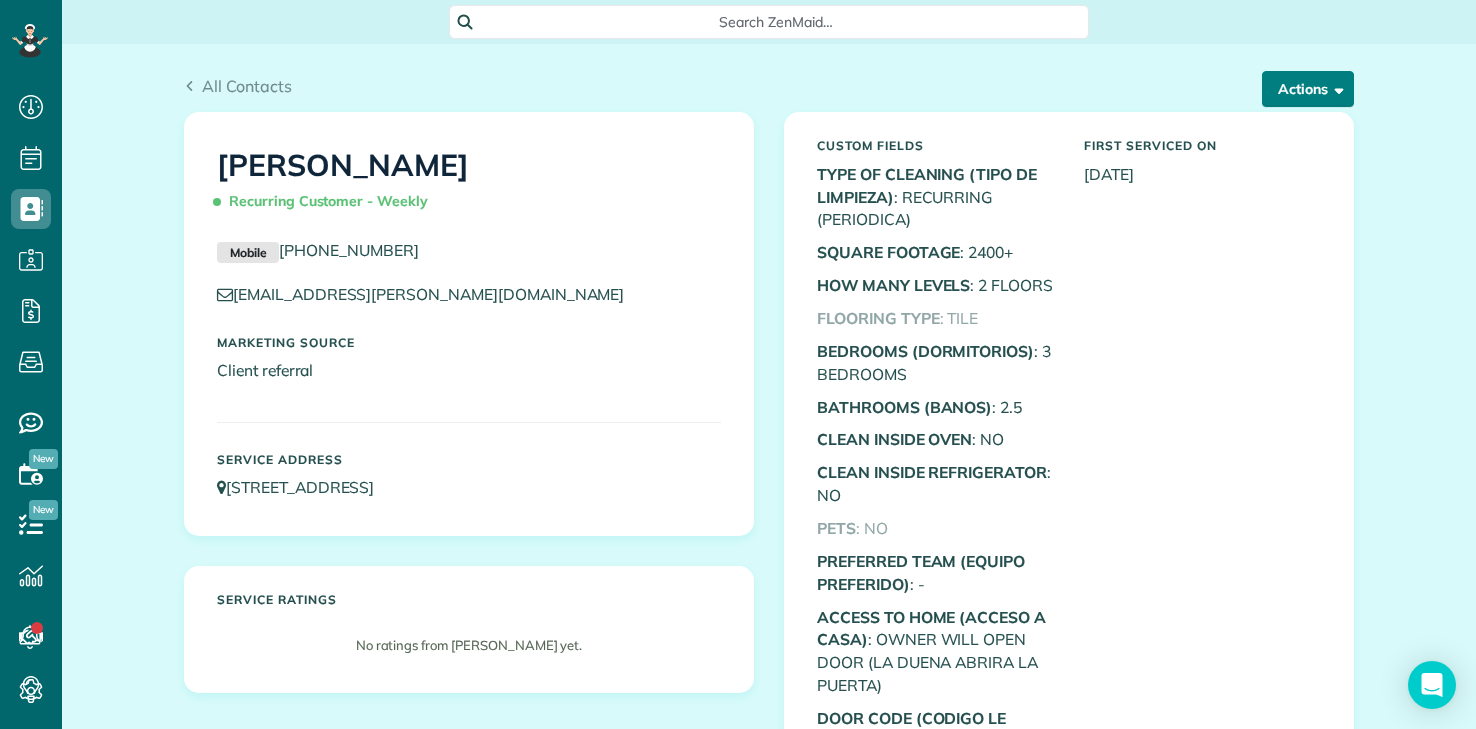 click on "Actions" at bounding box center [1308, 89] 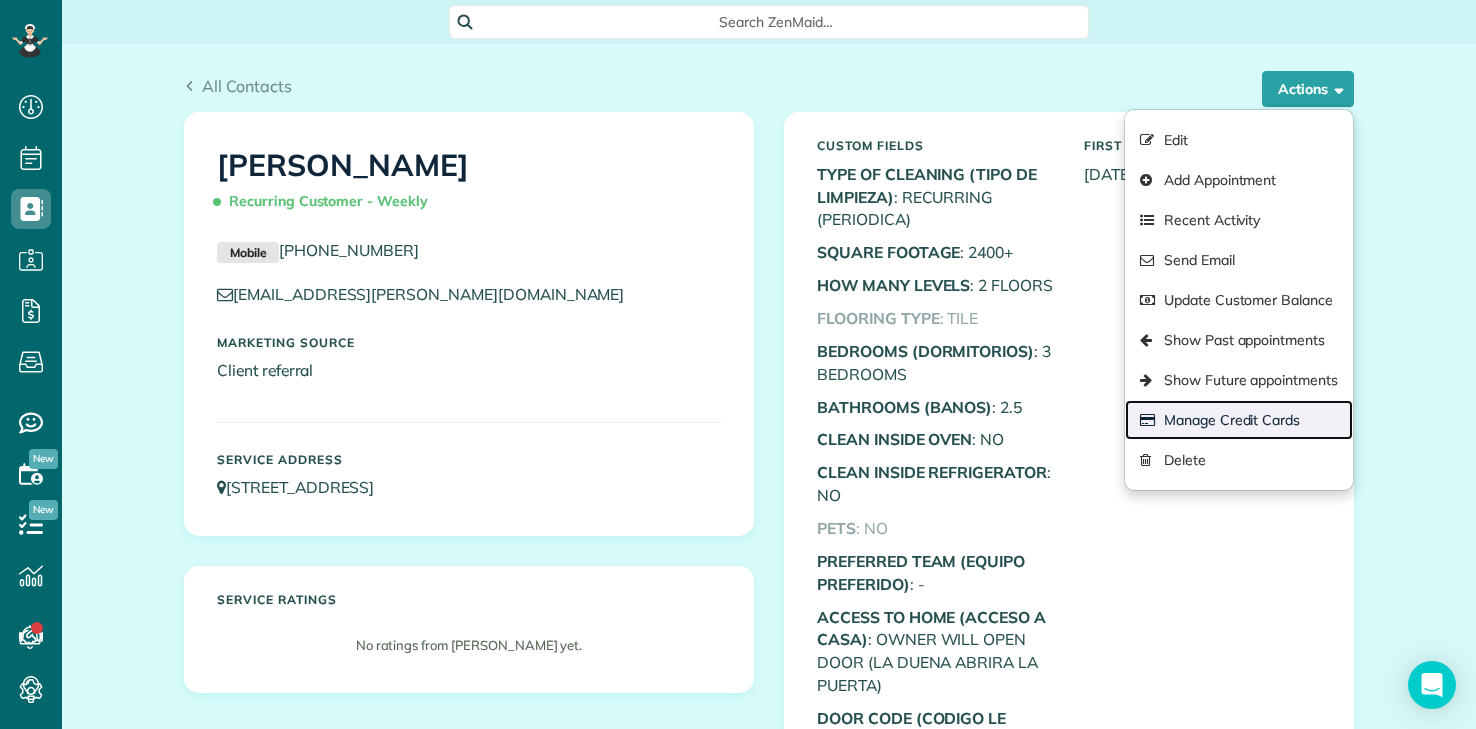 click on "Manage Credit Cards" at bounding box center [1239, 420] 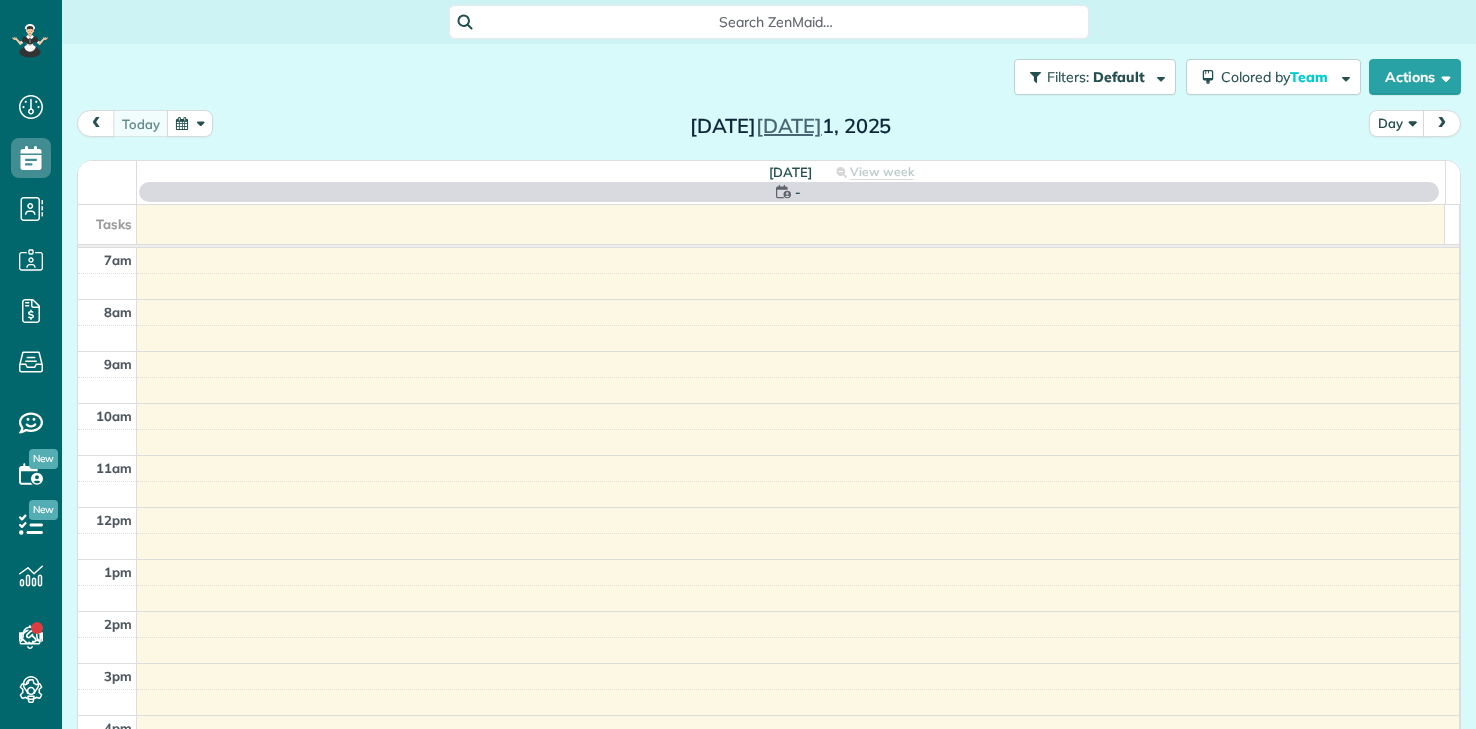 scroll, scrollTop: 0, scrollLeft: 0, axis: both 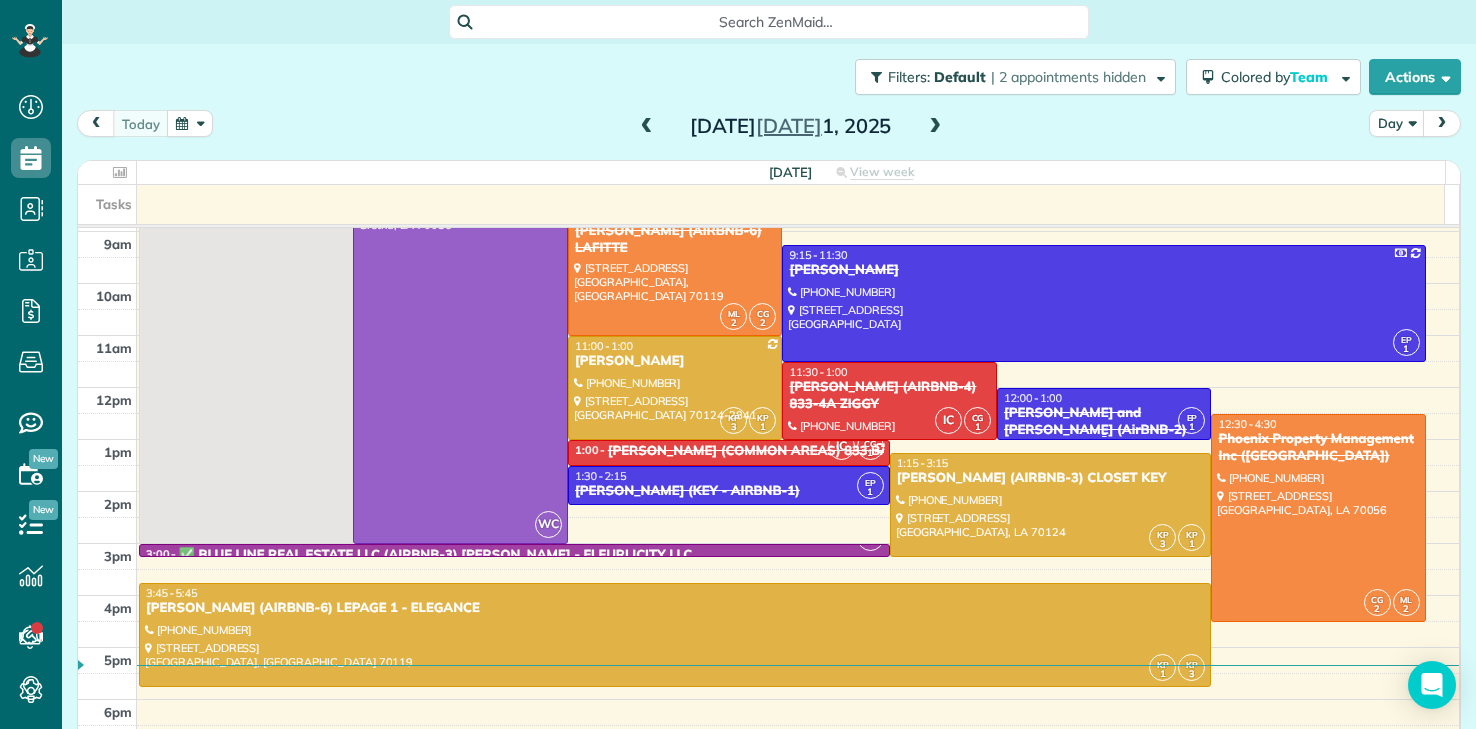 click on "[PERSON_NAME] and [PERSON_NAME] (AirBNB-2)" at bounding box center [1104, 422] 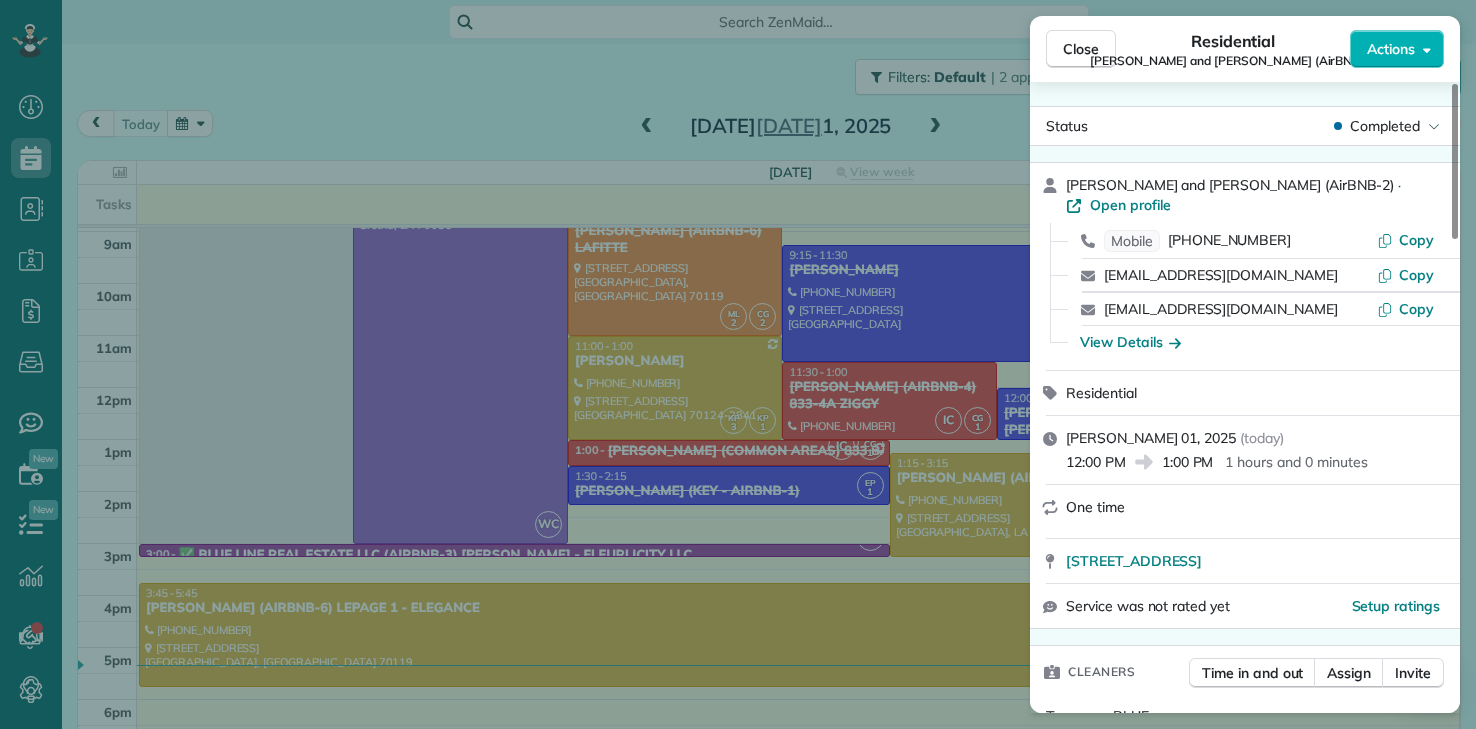 scroll, scrollTop: 600, scrollLeft: 0, axis: vertical 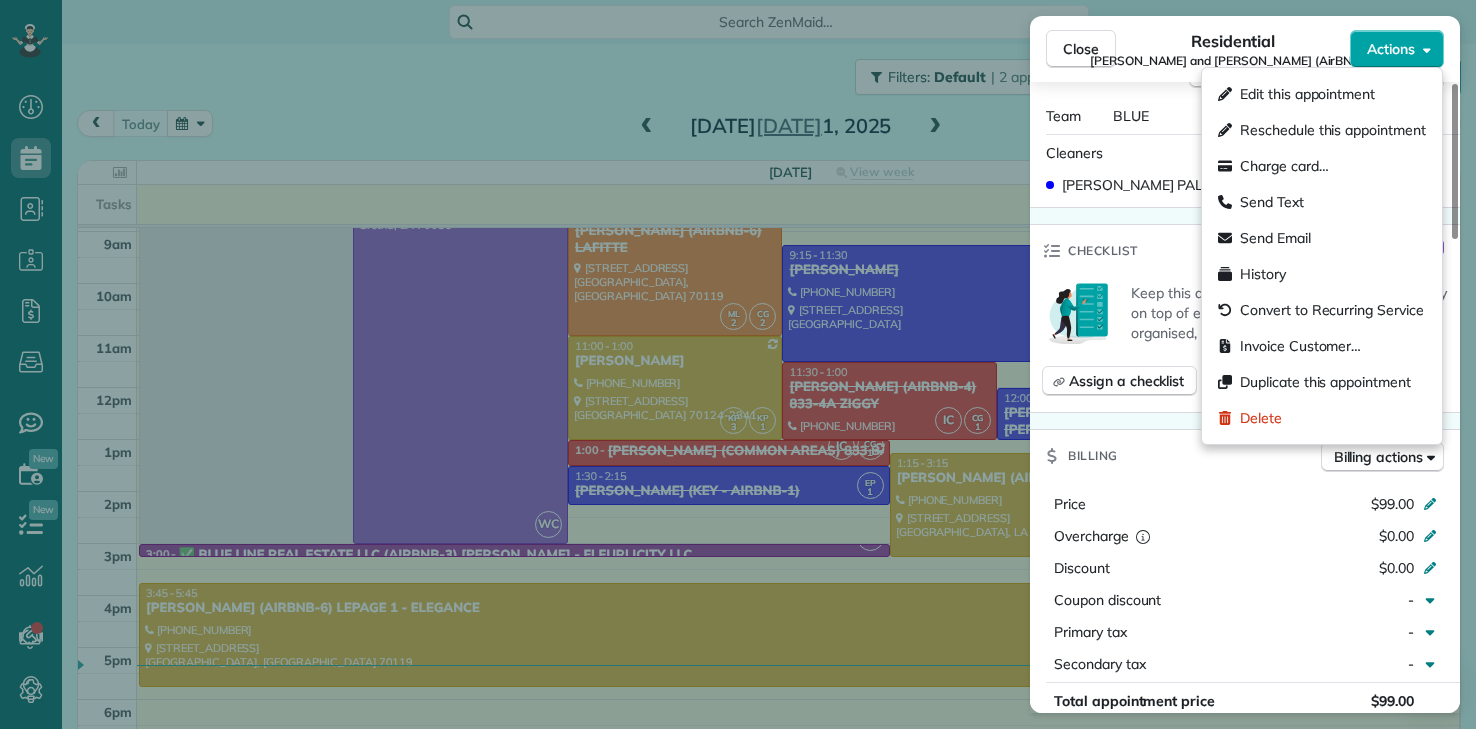 click on "Actions" at bounding box center (1397, 49) 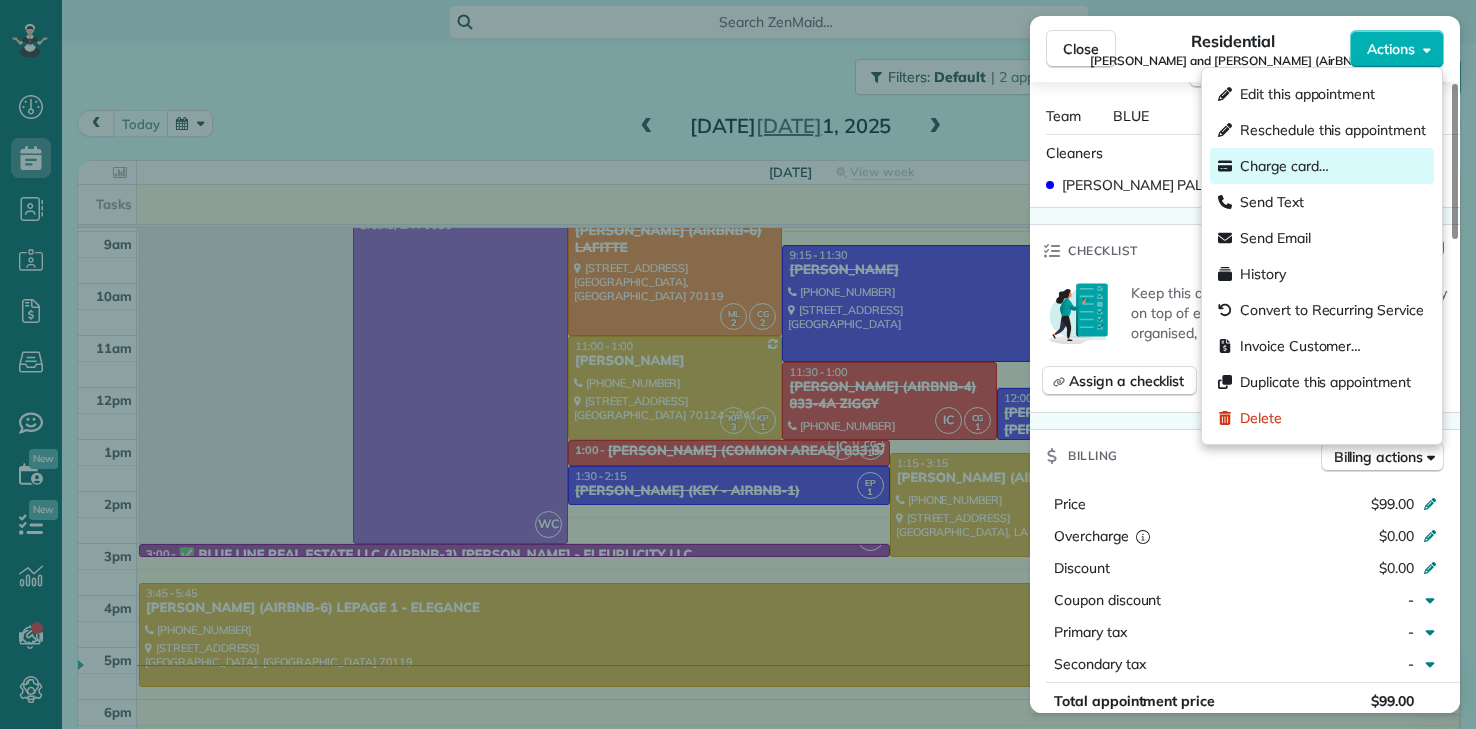 click on "Charge card…" at bounding box center (1284, 166) 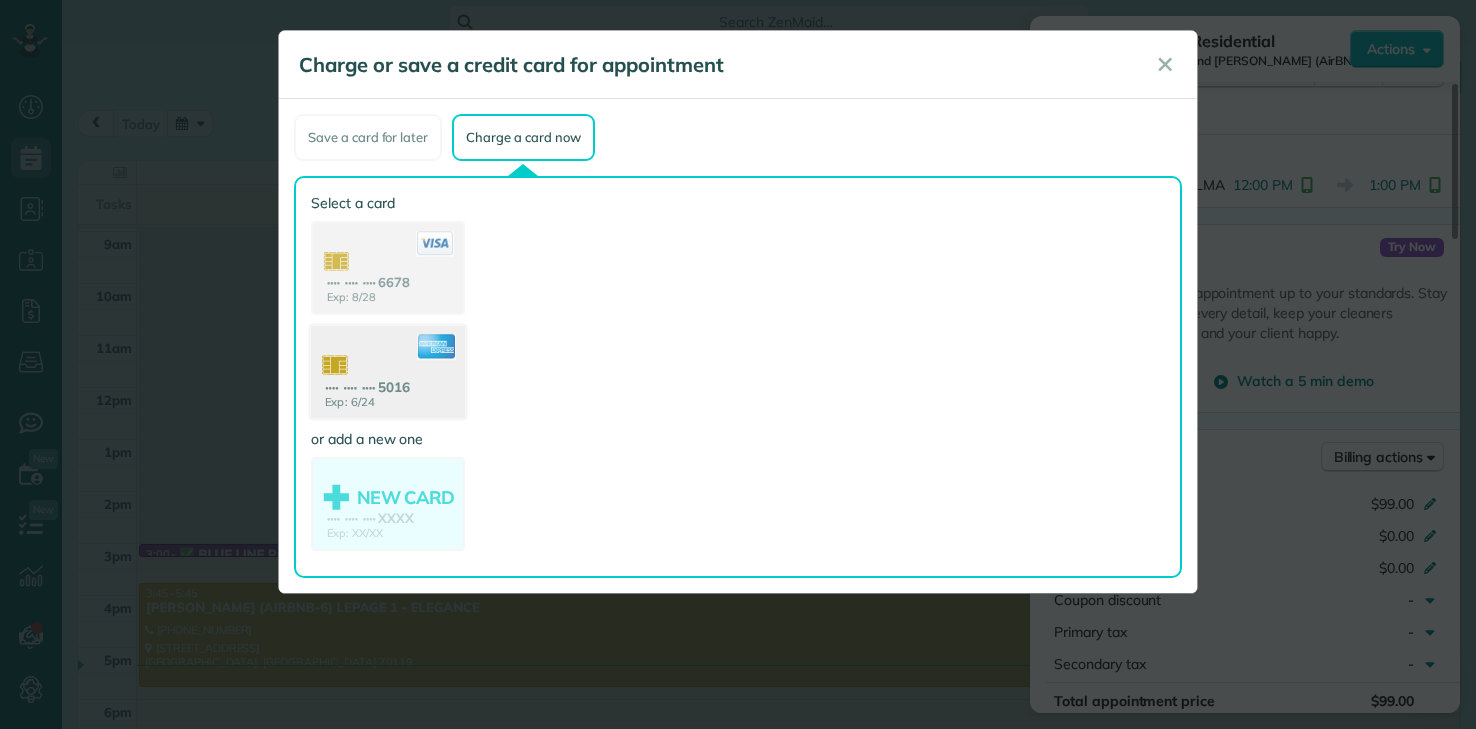 drag, startPoint x: 407, startPoint y: 391, endPoint x: 426, endPoint y: 385, distance: 19.924858 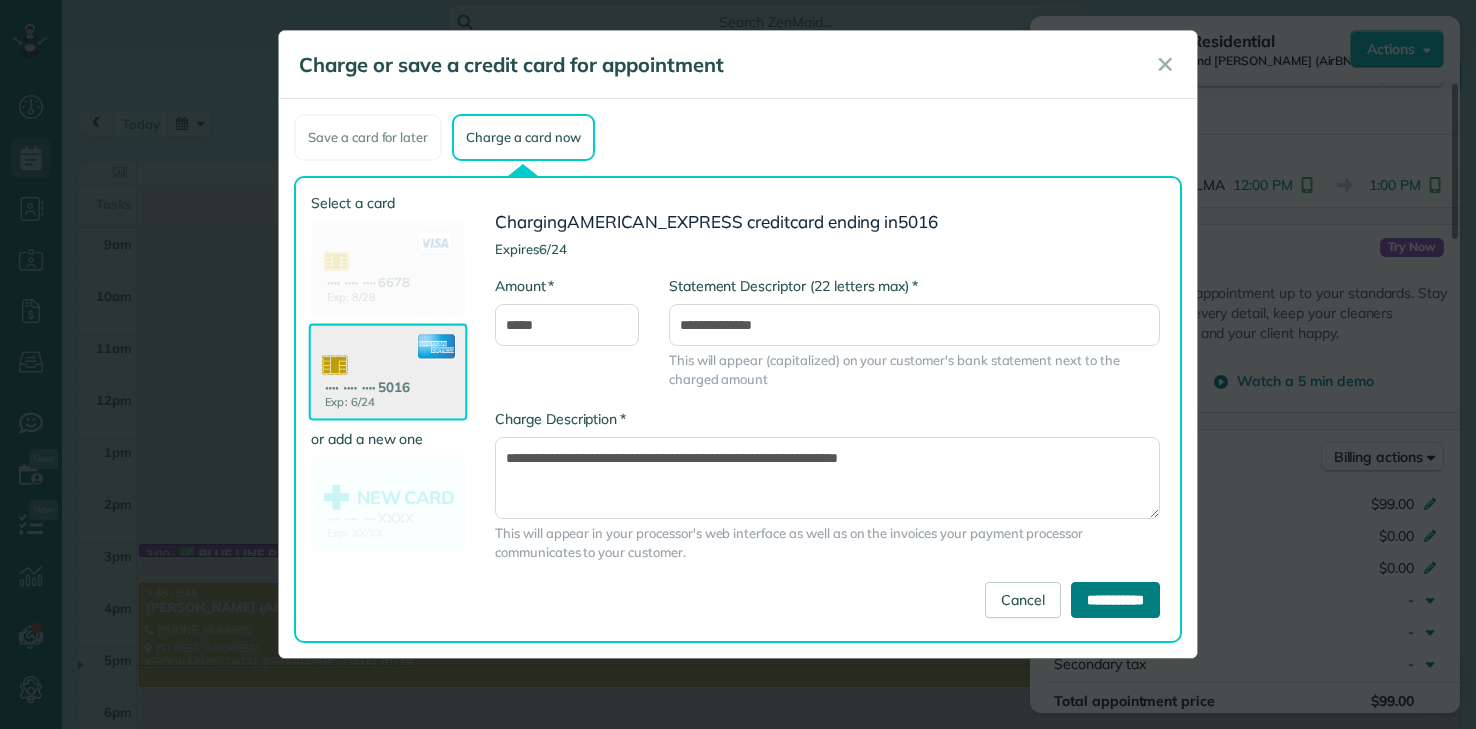 click on "**********" at bounding box center (1115, 600) 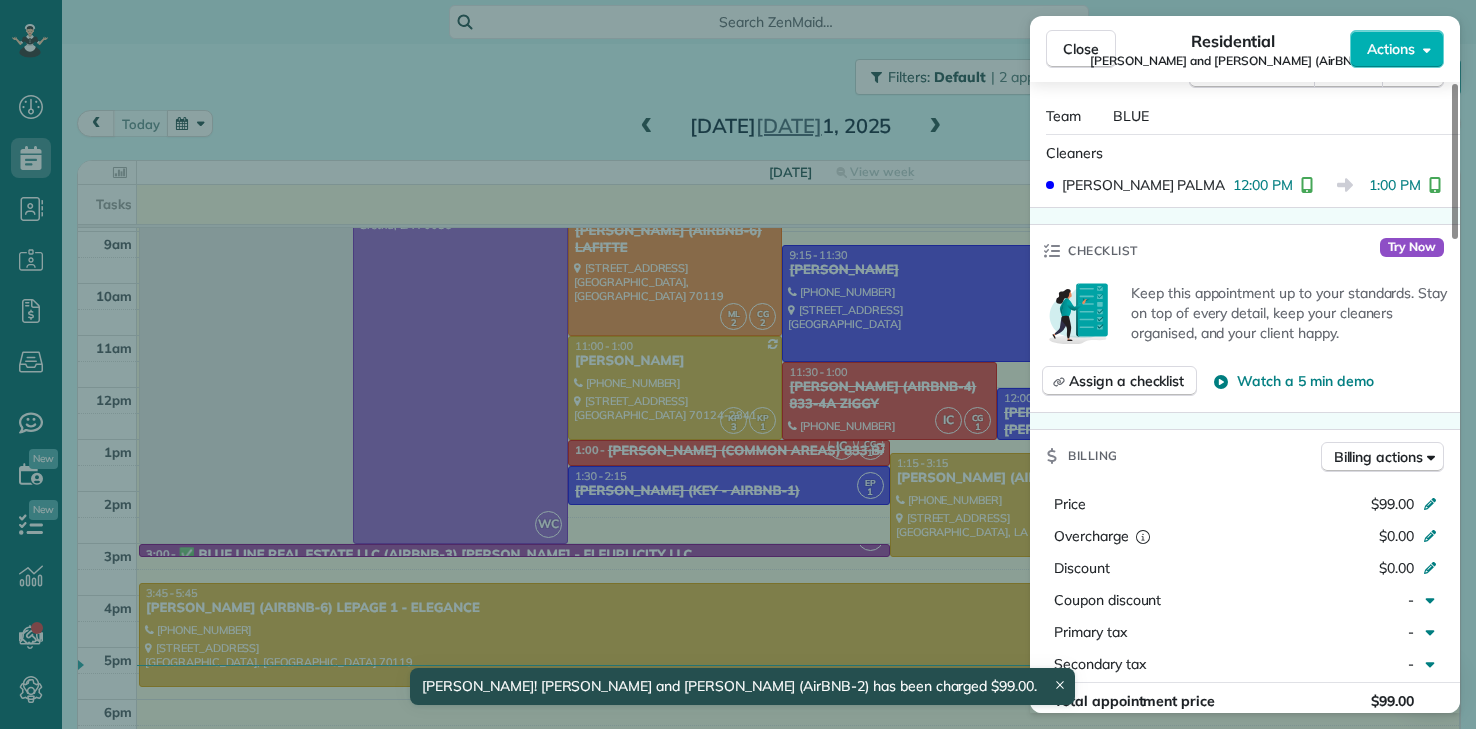click on "Close Residential Grady and Monique Knight (AirBNB-2) Actions Status Completed Grady and Monique Knight (AirBNB-2) · Open profile Mobile (504) 909-6169 Copy gknight2226@aol.com Copy moniquekwalters@gmail.com Copy View Details Residential martes, julio 01, 2025 ( today ) 12:00 PM 1:00 PM 1 hours and 0 minutes One time 1727 Third Street New Orleans LA 70113 Service was not rated yet Setup ratings Cleaners Time in and out Assign Invite Team BLUE Cleaners EUNICE   PALMA 12:00 PM 1:00 PM Checklist Try Now Keep this appointment up to your standards. Stay on top of every detail, keep your cleaners organised, and your client happy. Assign a checklist Watch a 5 min demo Billing Billing actions Price $99.00 Overcharge $0.00 Discount $0.00 Coupon discount - Primary tax - Secondary tax - Total appointment price $99.00 Tips collected New feature! $0.00 Paid by card Total including tip $99.00 Get paid online in no-time! Send an invoice and reward your cleaners with tips Charge customer credit card Work items Notes 1 2 ( )" at bounding box center [738, 364] 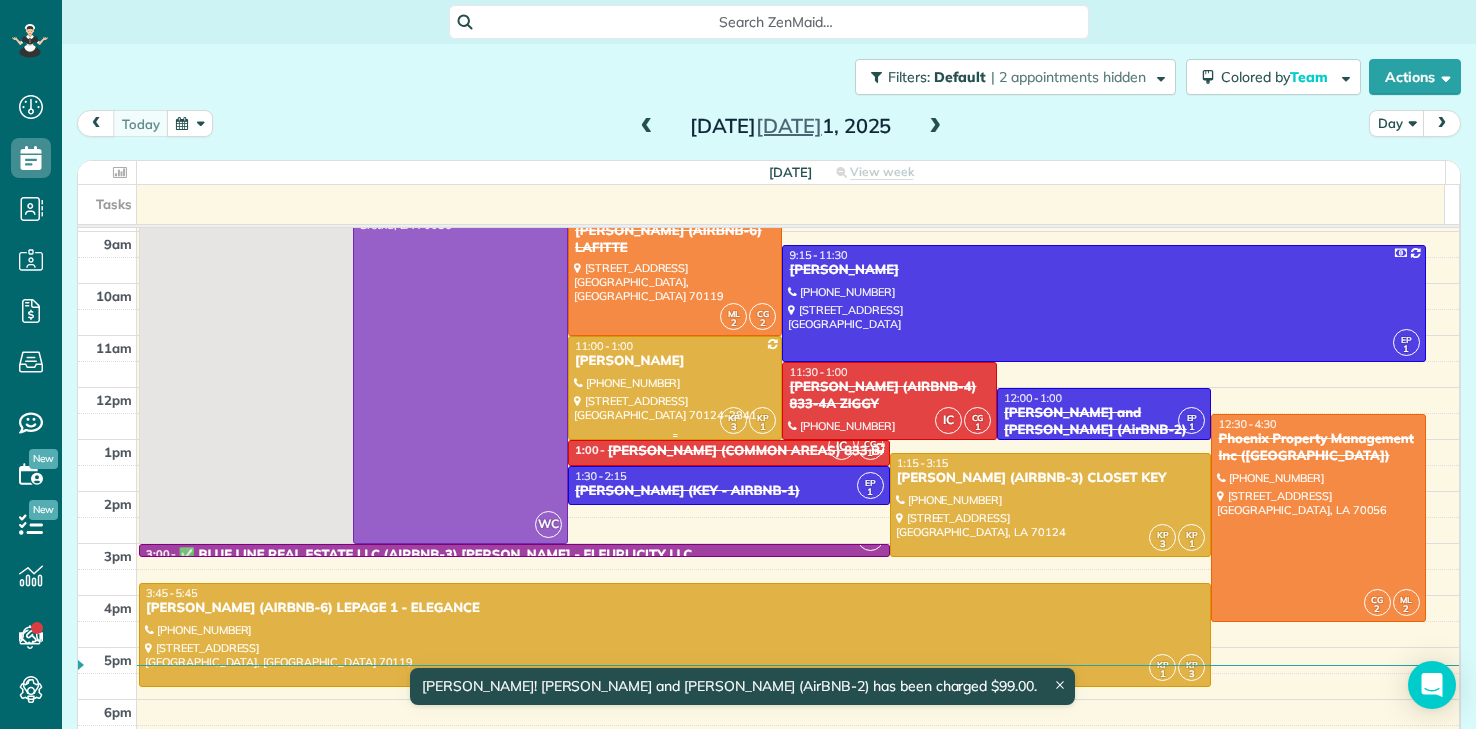 click at bounding box center (675, 388) 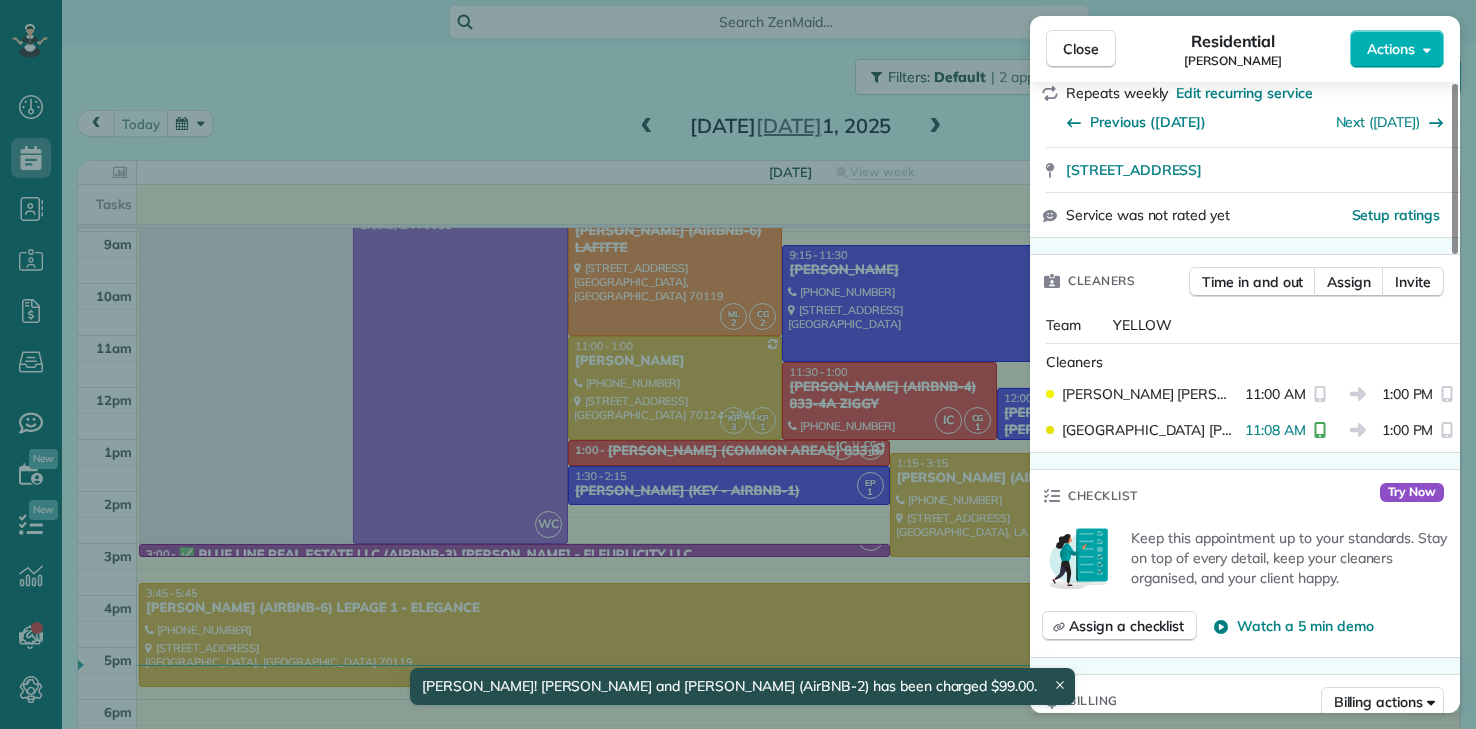 scroll, scrollTop: 1000, scrollLeft: 0, axis: vertical 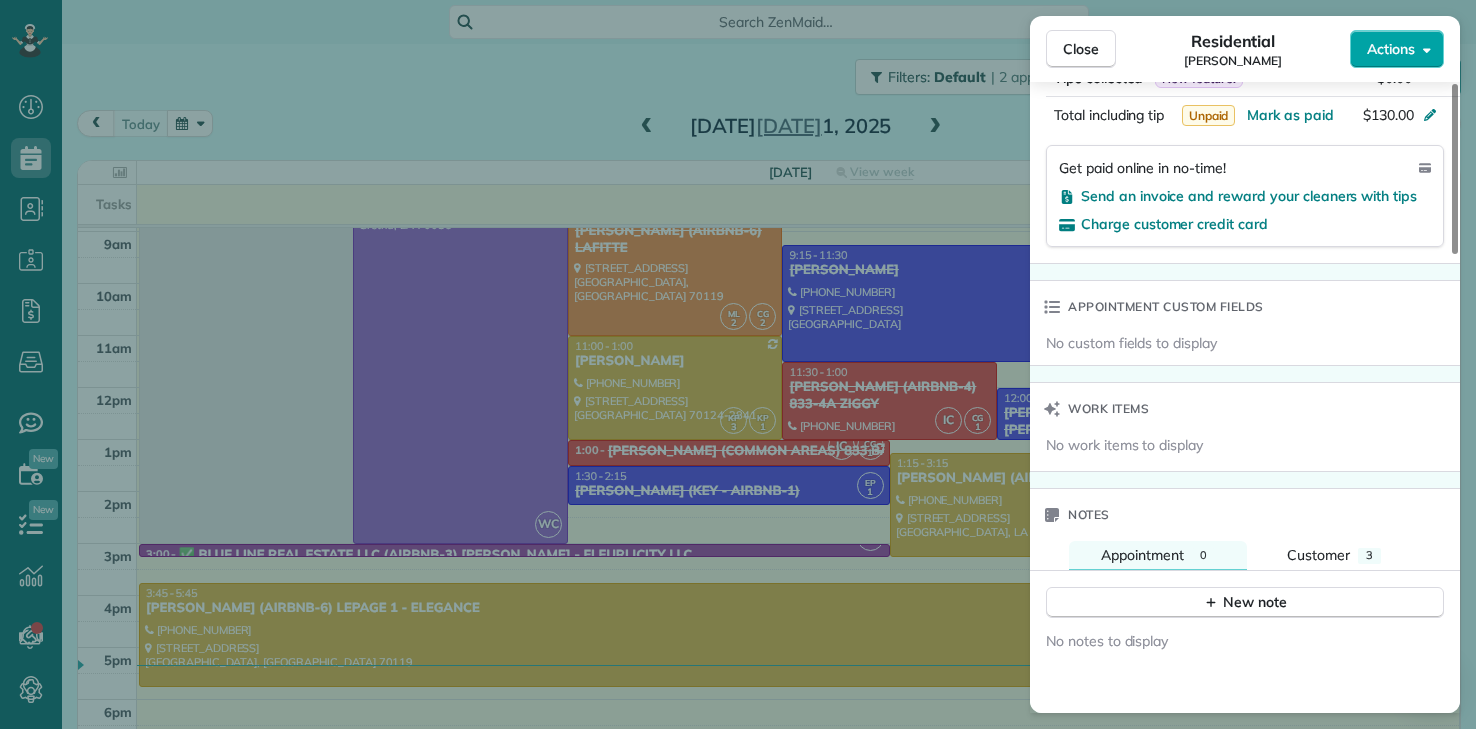 click on "Actions" at bounding box center (1391, 49) 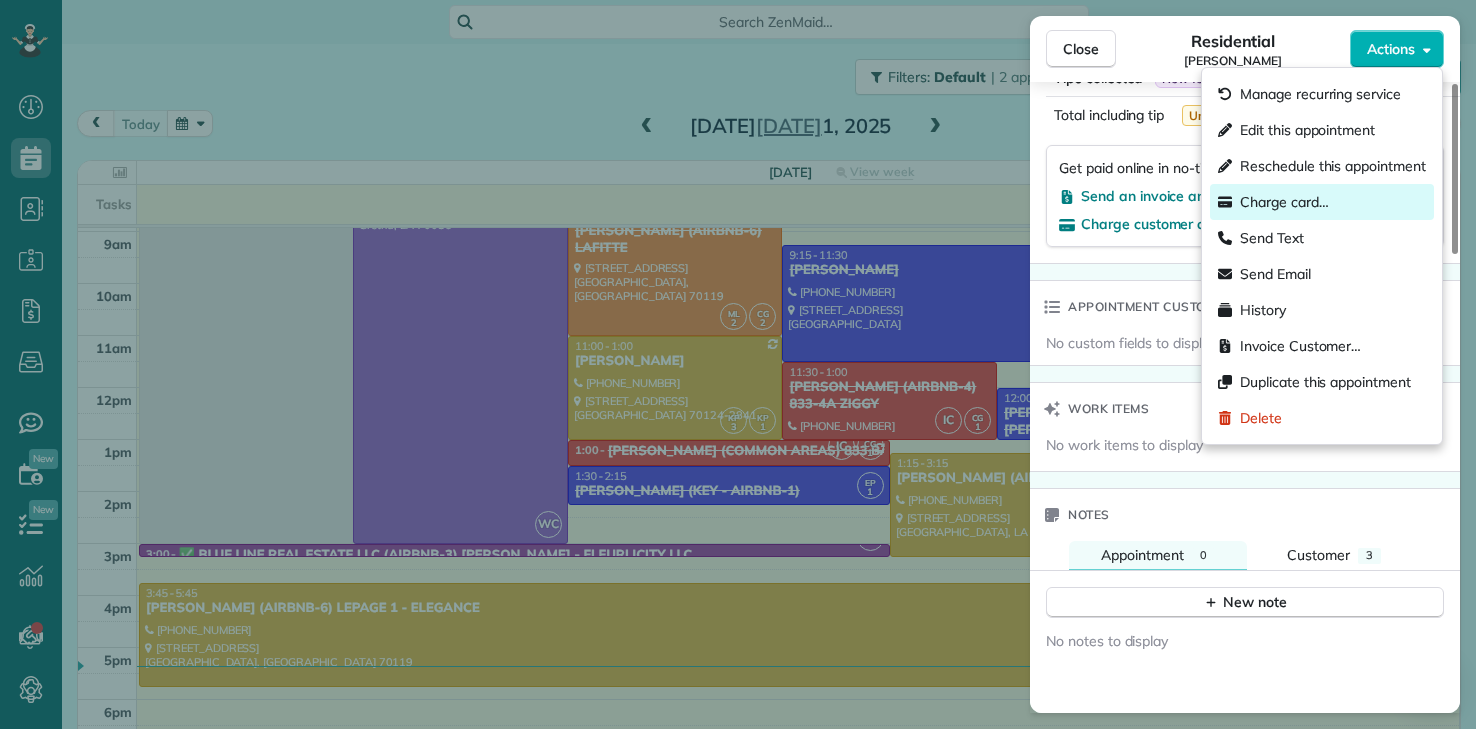 click on "Charge card…" at bounding box center (1284, 202) 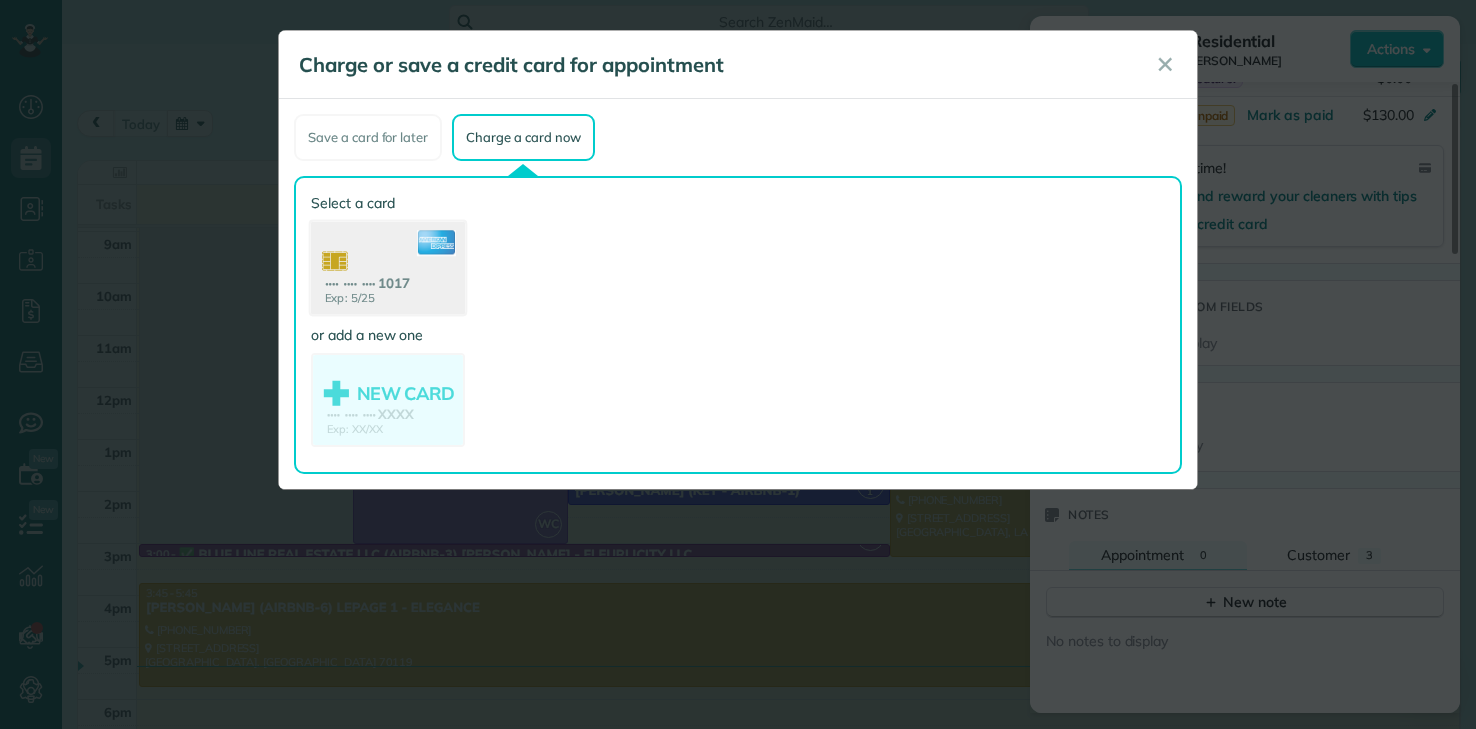 click 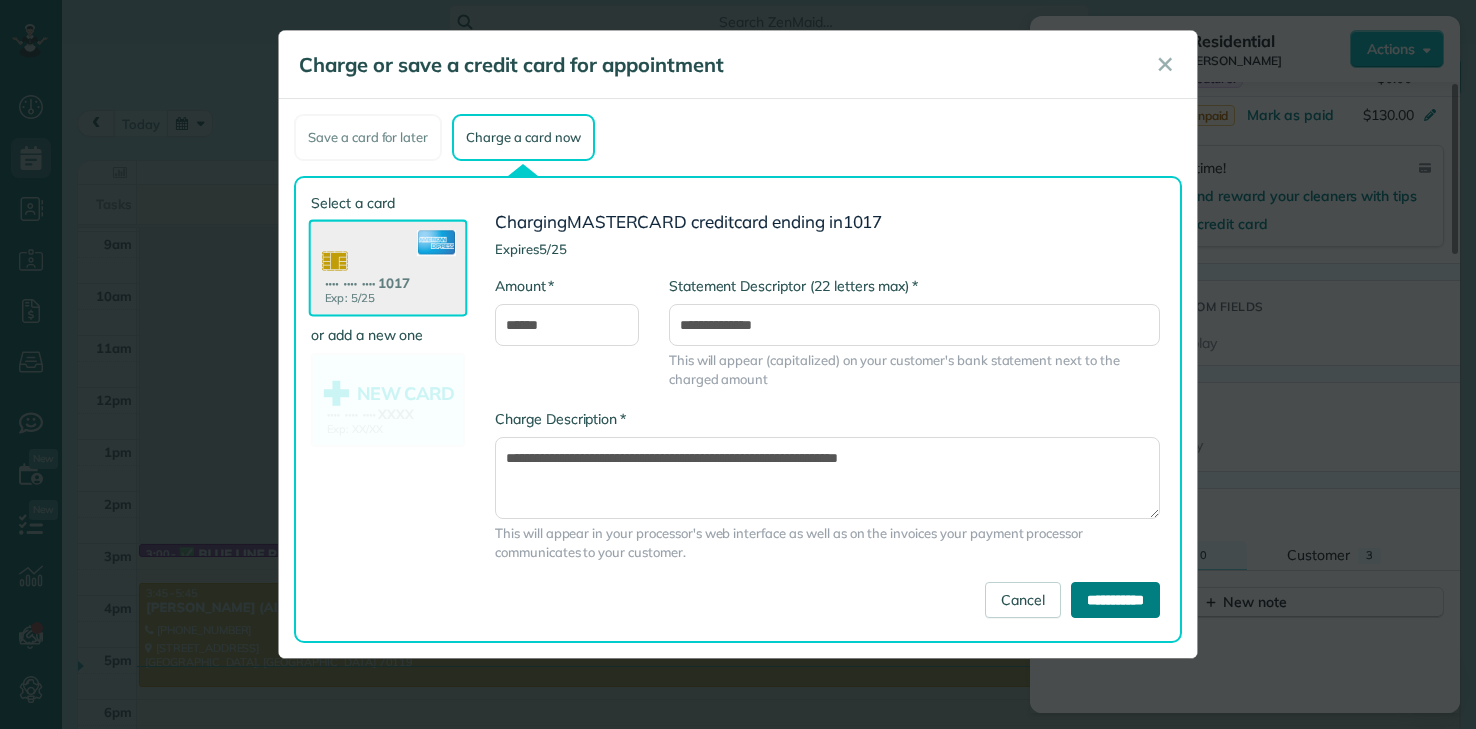 click on "**********" at bounding box center (1115, 600) 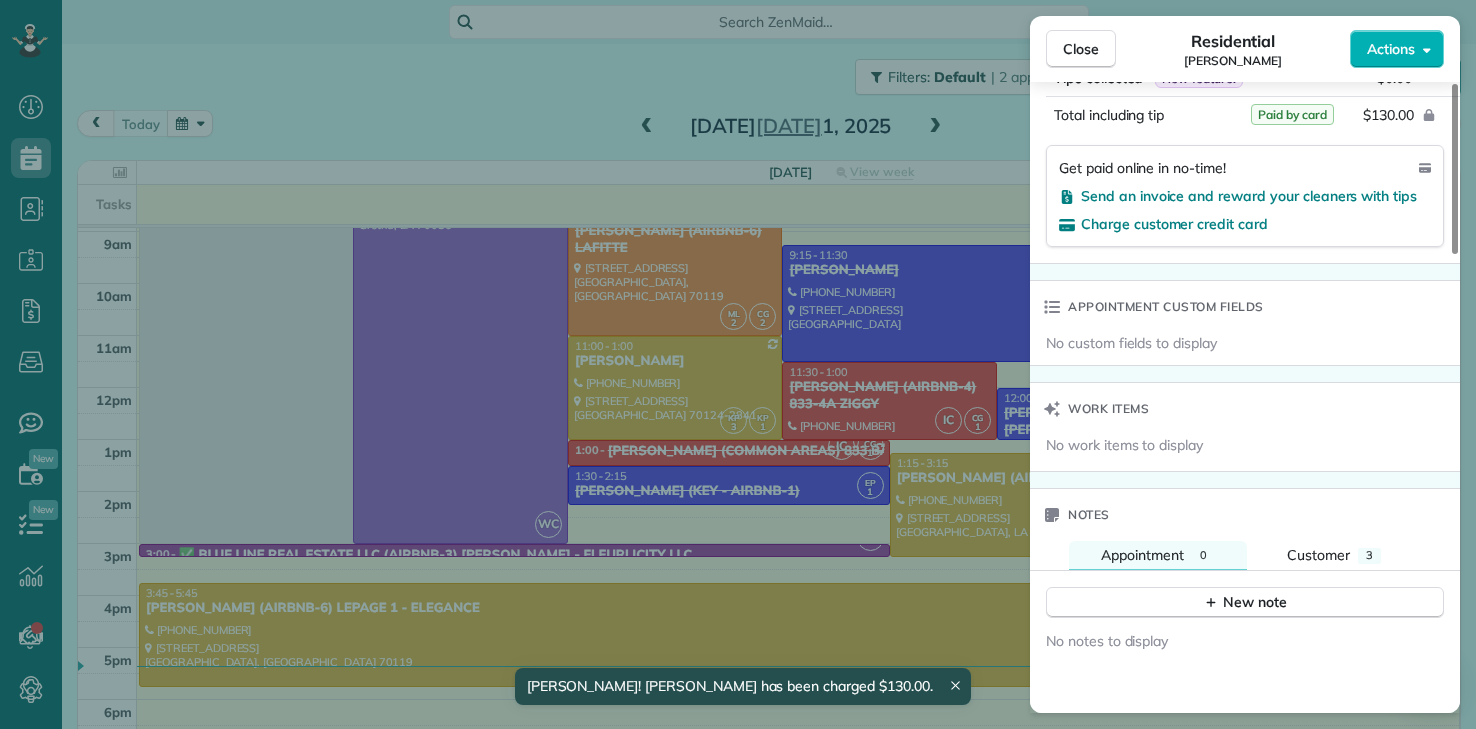 scroll, scrollTop: 1299, scrollLeft: 0, axis: vertical 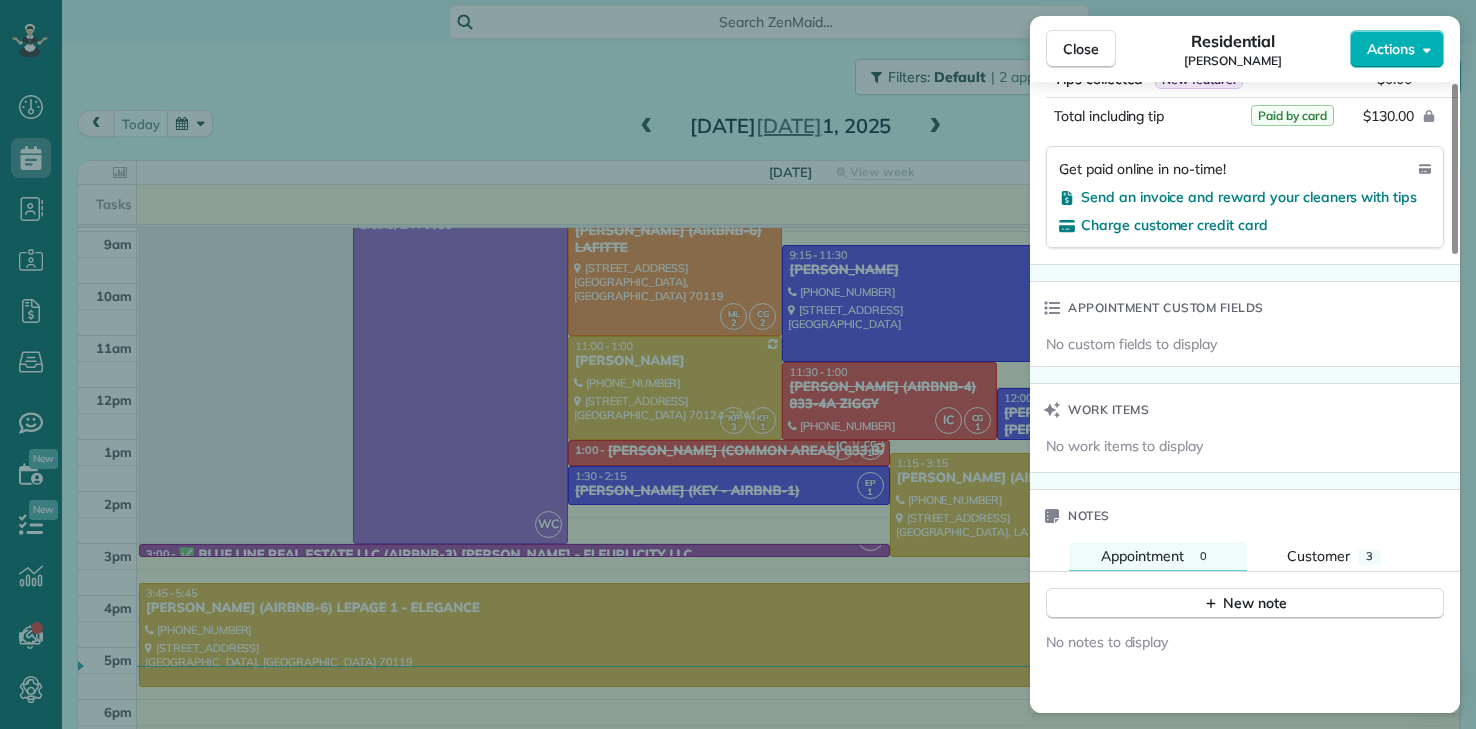 click on "Close Residential KATIE MYERS Actions Status Active KATIE MYERS · Open profile Mobile (504) 940-4093 Copy katie.myers@phelps.com Copy View Details Residential martes, julio 01, 2025 ( today ) 11:00 AM 1:00 PM 2 hours and 0 minutes Repeats weekly Edit recurring service Previous (jun 24) Next (jul 08) 6028 LOUISVILLE ST New Orleans LA 70124-2841 Service was not rated yet Setup ratings Cleaners Time in and out Assign Invite Team YELLOW Cleaners KAREN   PACHECO 11:00 AM 1:00 PM KENIA   PACHECO 11:08 AM 1:00 PM Checklist Try Now Keep this appointment up to your standards. Stay on top of every detail, keep your cleaners organised, and your client happy. Assign a checklist Watch a 5 min demo Billing Billing actions Price $130.00 Overcharge $0.00 Discount $0.00 Coupon discount - Primary tax - Secondary tax - Total appointment price $130.00 Tips collected New feature! $0.00 Paid by card Total including tip $130.00 Get paid online in no-time! Send an invoice and reward your cleaners with tips Appointment custom fields" at bounding box center [738, 364] 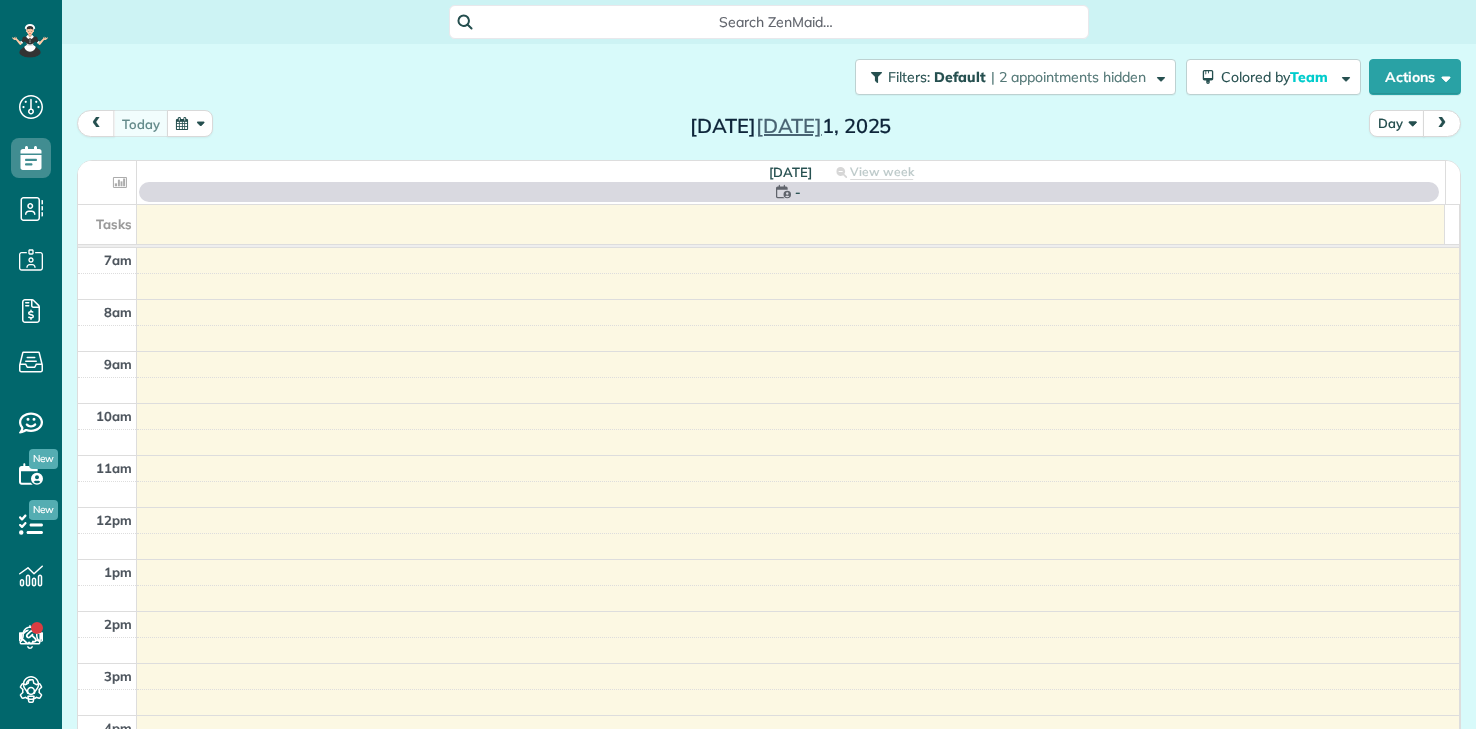 scroll, scrollTop: 0, scrollLeft: 0, axis: both 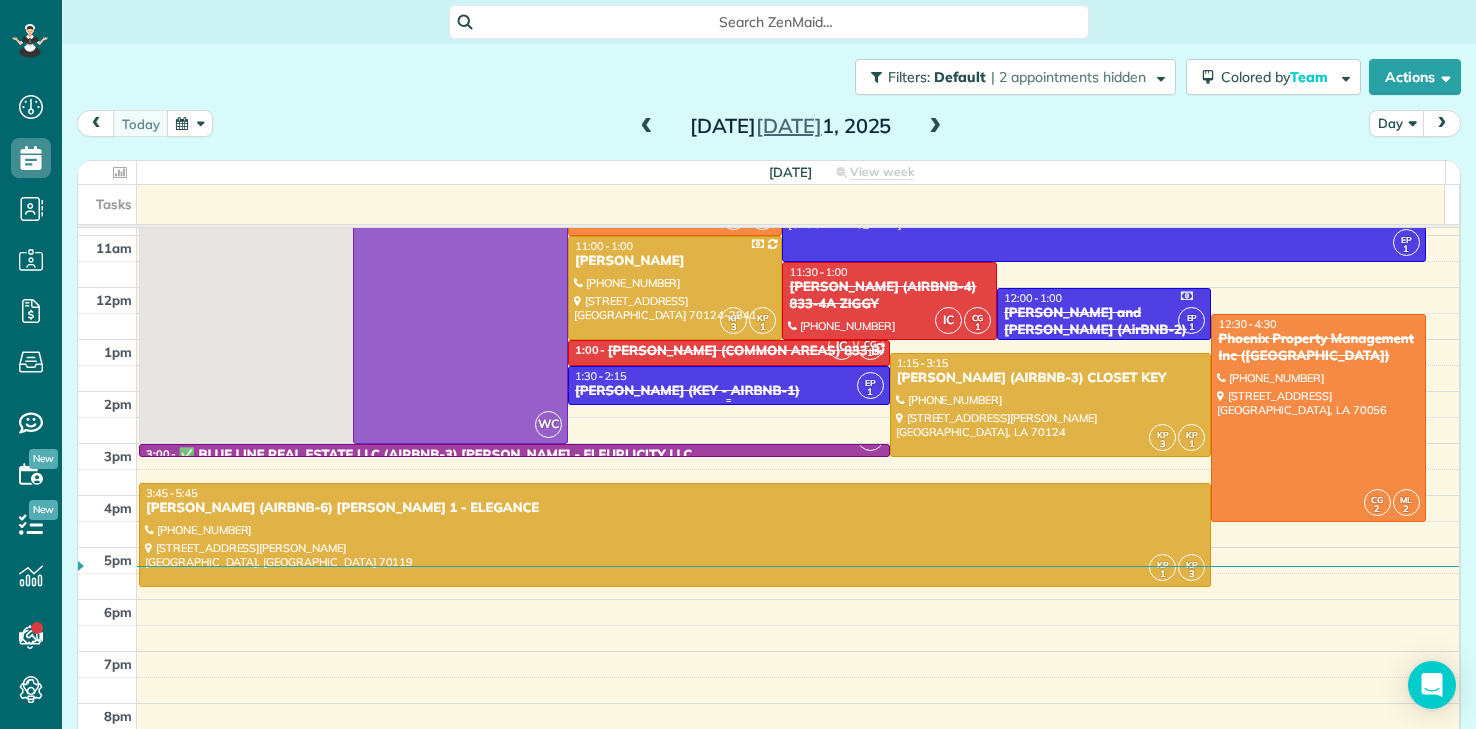 click on "[PERSON_NAME] (KEY - AIRBNB-1)" at bounding box center [729, 391] 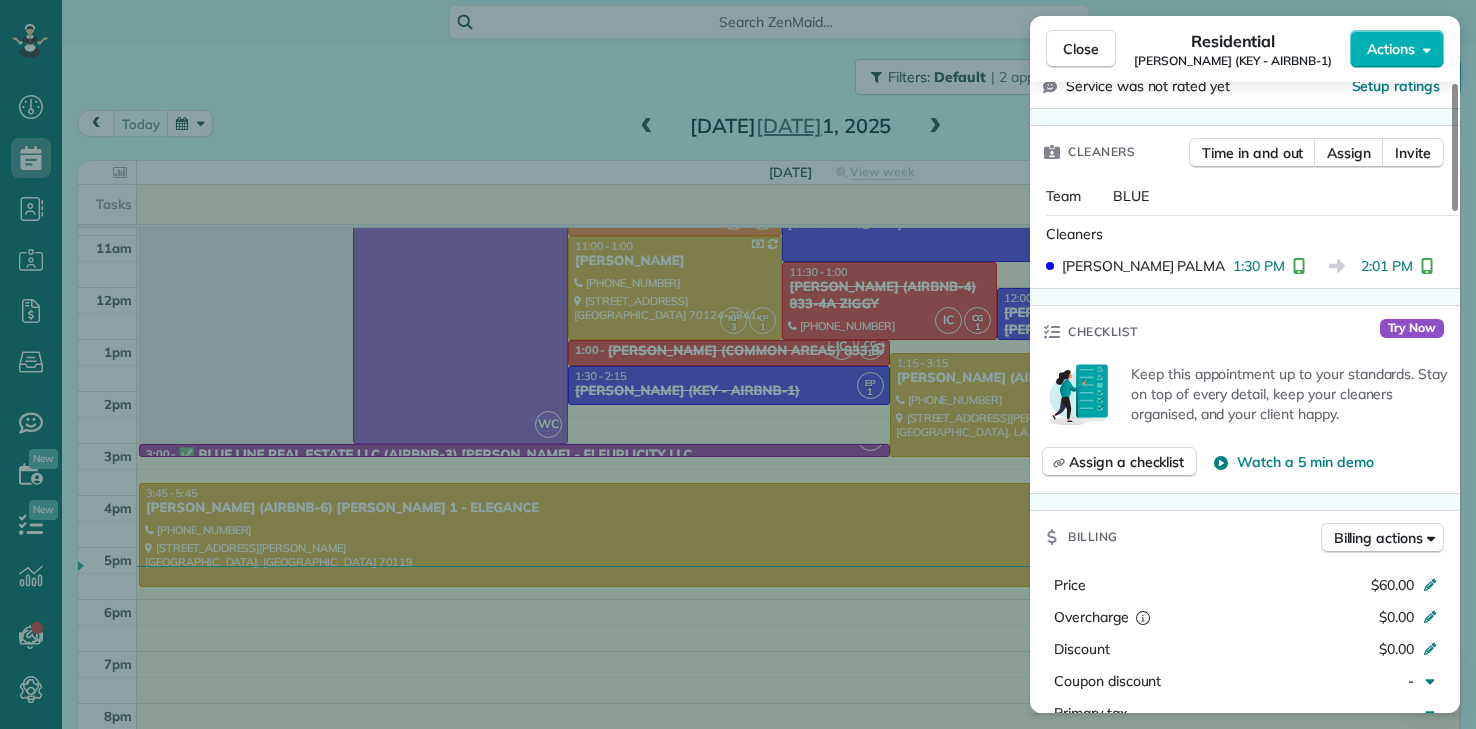 scroll, scrollTop: 700, scrollLeft: 0, axis: vertical 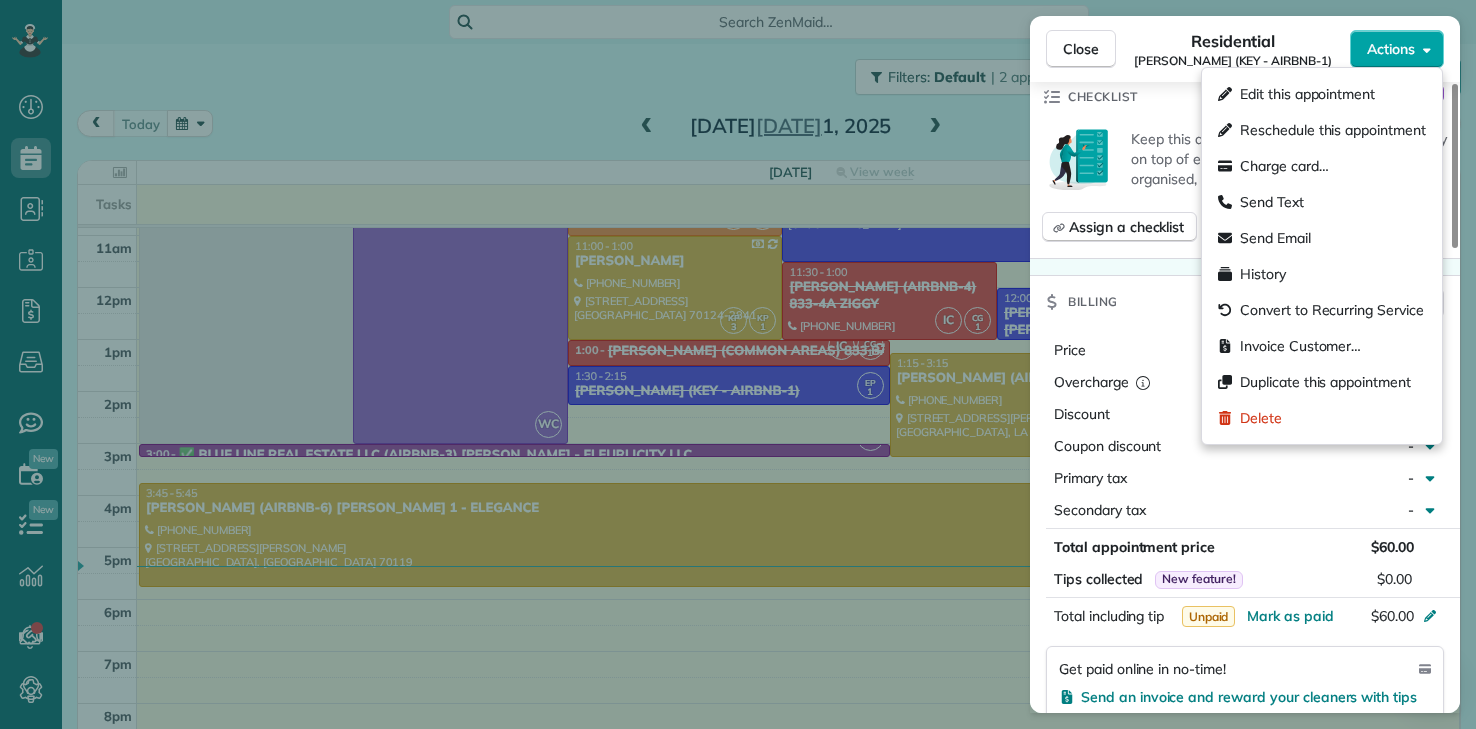 click on "Actions" at bounding box center (1391, 49) 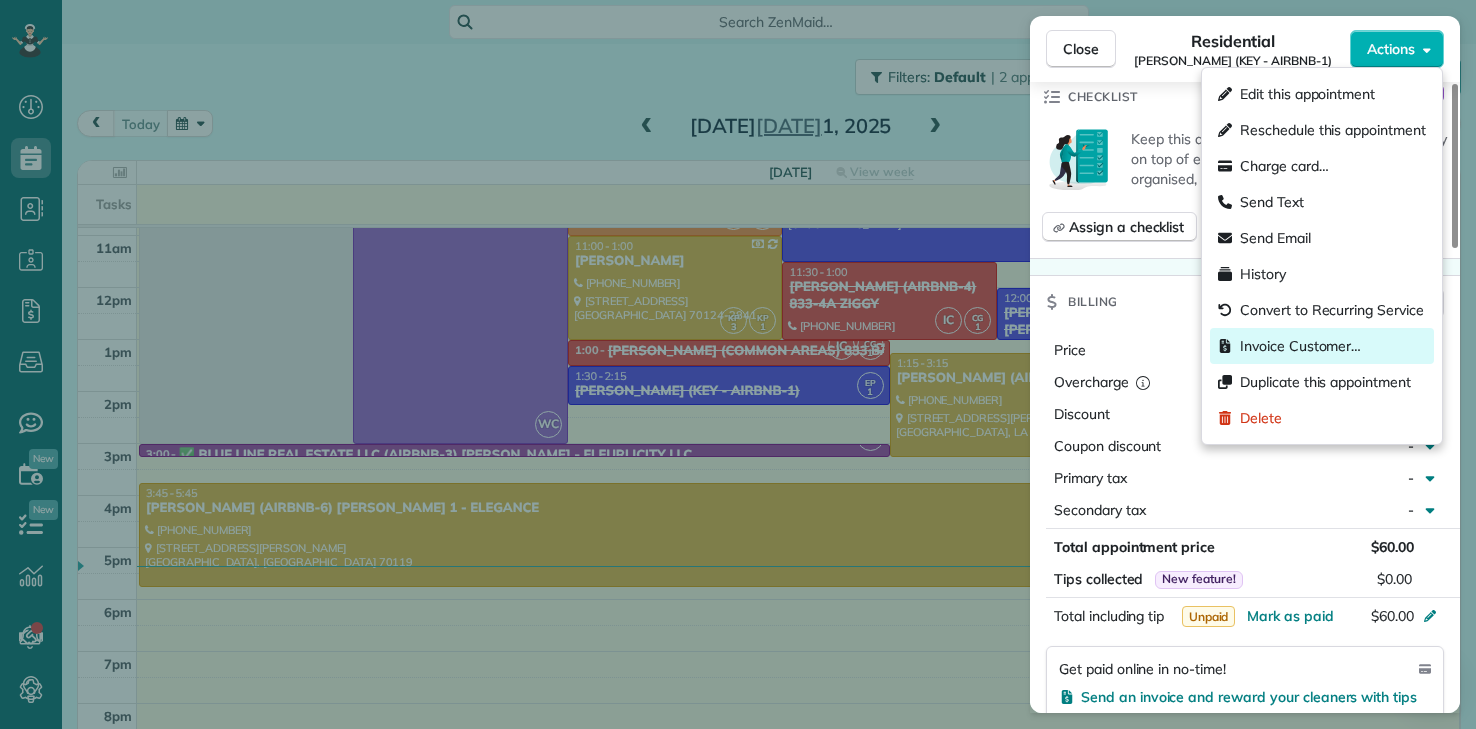 click on "Invoice Customer…" at bounding box center [1300, 346] 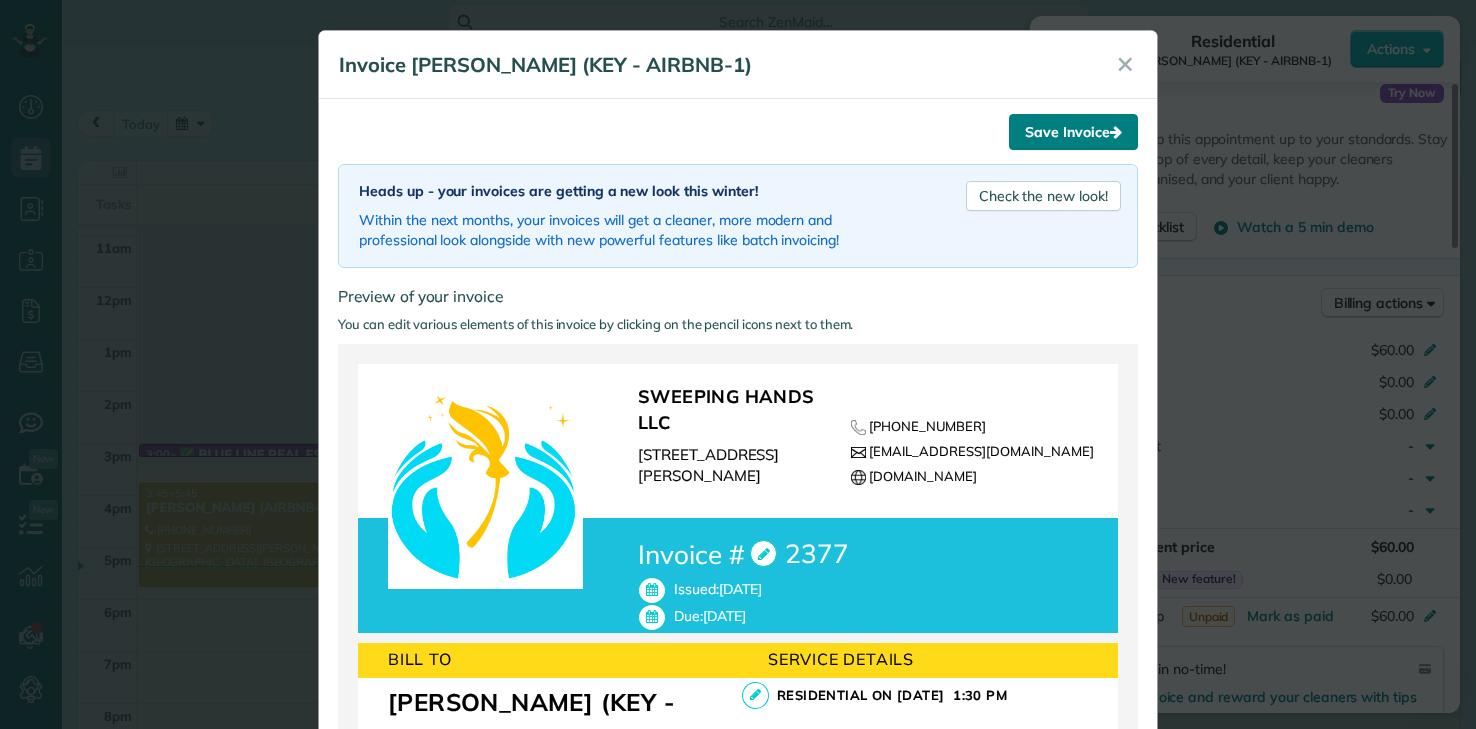 click on "Save Invoice" at bounding box center [1073, 132] 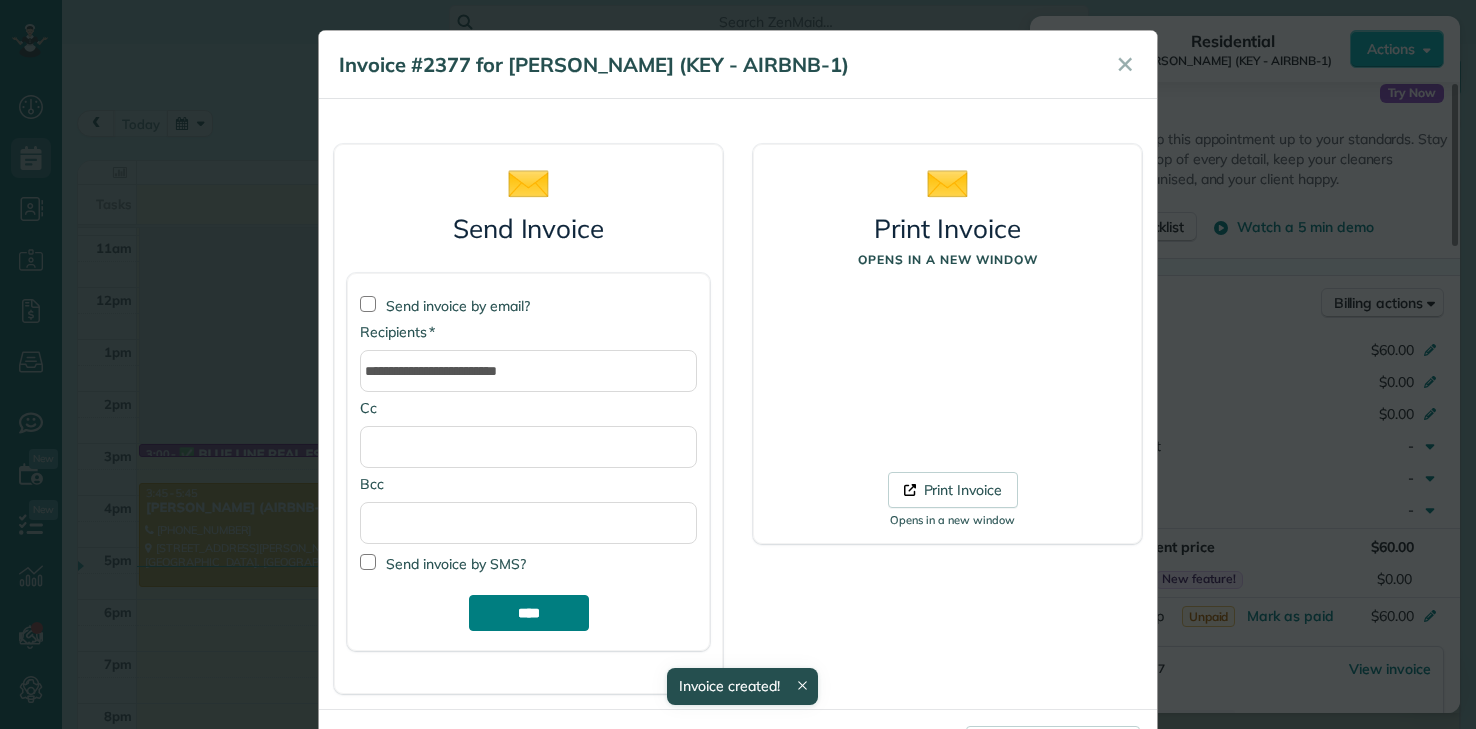 click on "****" at bounding box center [529, 613] 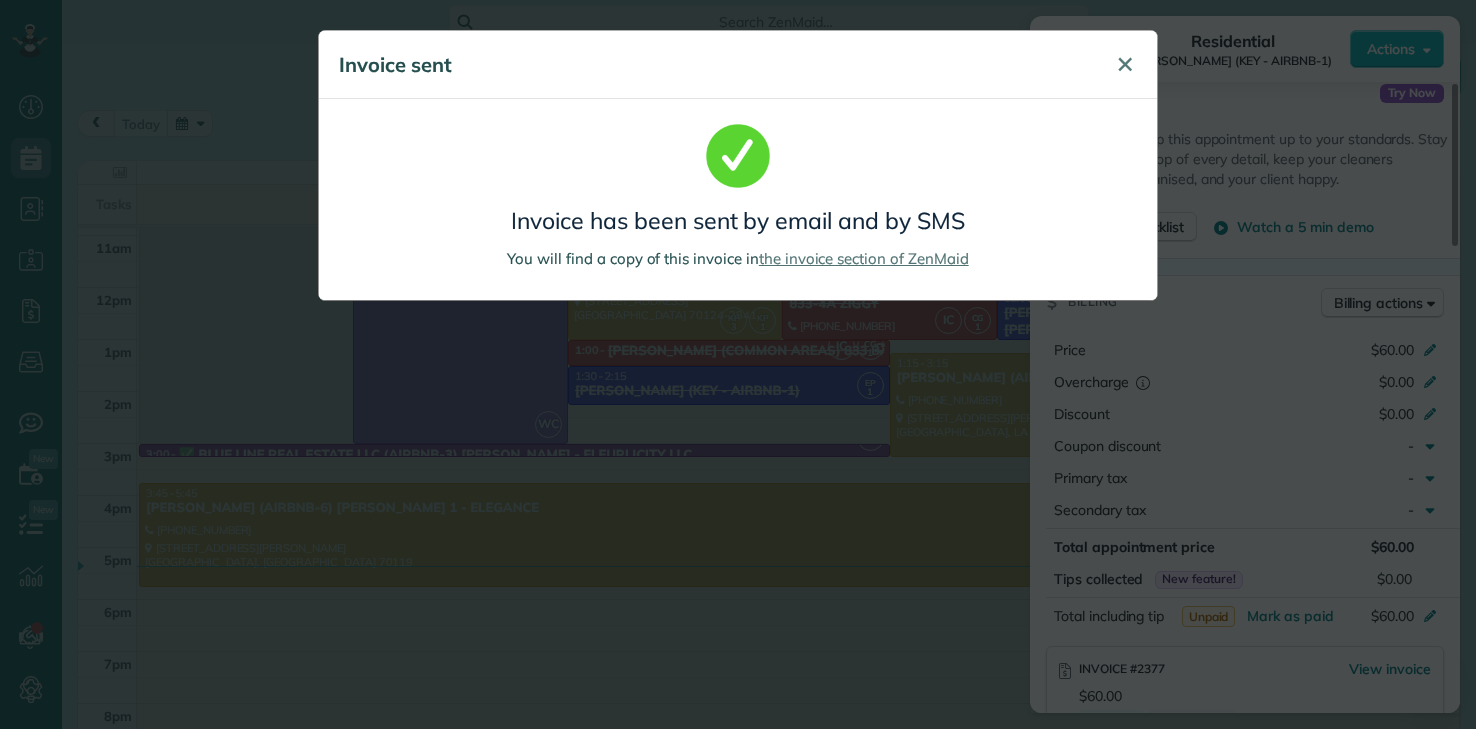 click on "✕" at bounding box center [1125, 64] 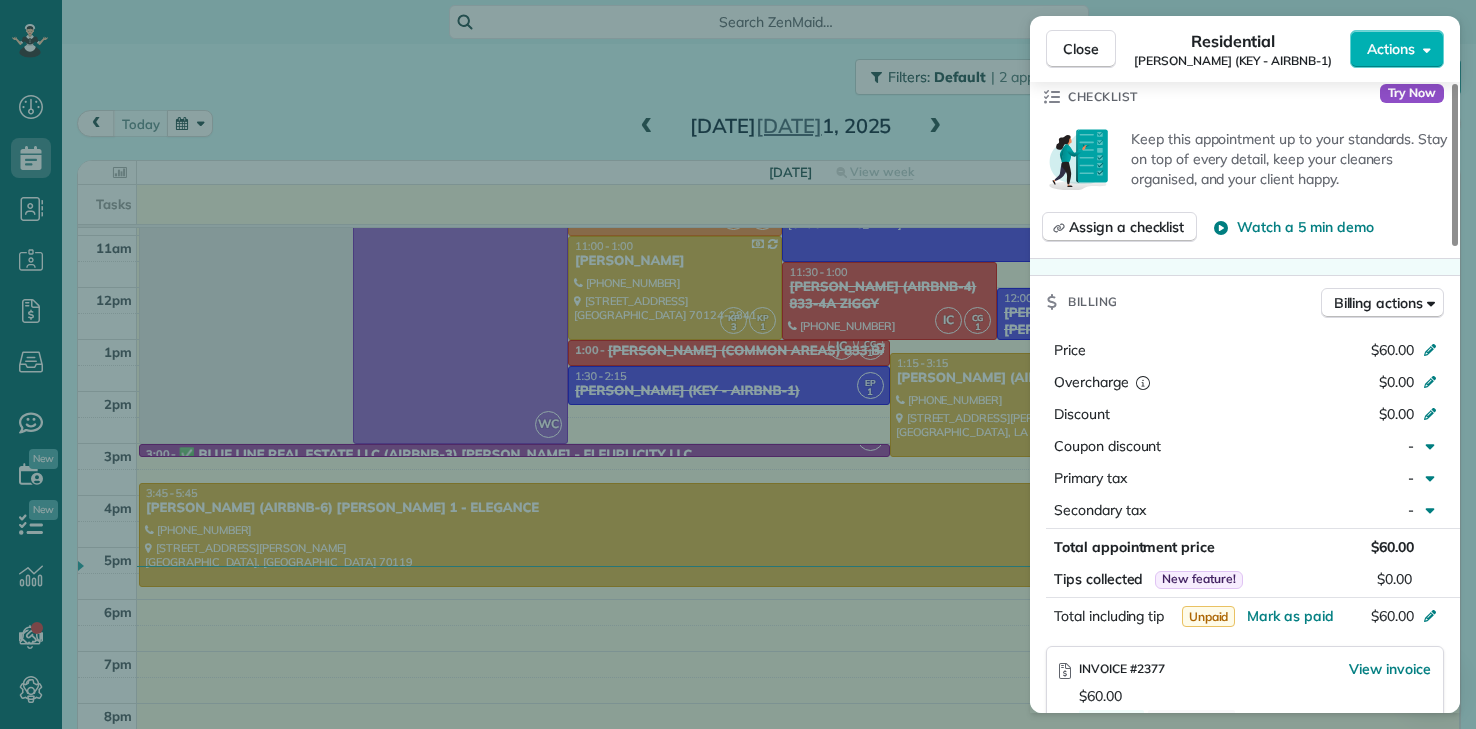 click on "Close Residential DEIDRA WILLIAMS (KEY - AIRBNB-1) Actions Status Completed DEIDRA WILLIAMS (KEY - AIRBNB-1) · Open profile Mobile (213) 923-5922 Copy deidrawilliams39@gmail.com Copy View Details Residential martes, julio 01, 2025 ( today ) 1:30 PM 2:15 PM 45 minutes One time 1727 Saint Ann Street New Orleans LA 70116 Service was not rated yet Setup ratings Cleaners Time in and out Assign Invite Team BLUE Cleaners EUNICE   PALMA 1:30 PM 2:01 PM Checklist Try Now Keep this appointment up to your standards. Stay on top of every detail, keep your cleaners organised, and your client happy. Assign a checklist Watch a 5 min demo Billing Billing actions Price $60.00 Overcharge $0.00 Discount $0.00 Coupon discount - Primary tax - Secondary tax - Total appointment price $60.00 Tips collected New feature! $0.00 Unpaid Mark as paid Total including tip $60.00 INVOICE #2377 View invoice $60.00 Open Not sent Due on jul 01 Appointment custom fields No custom fields to display Work items No work items to display Notes 1 4 (" at bounding box center (738, 364) 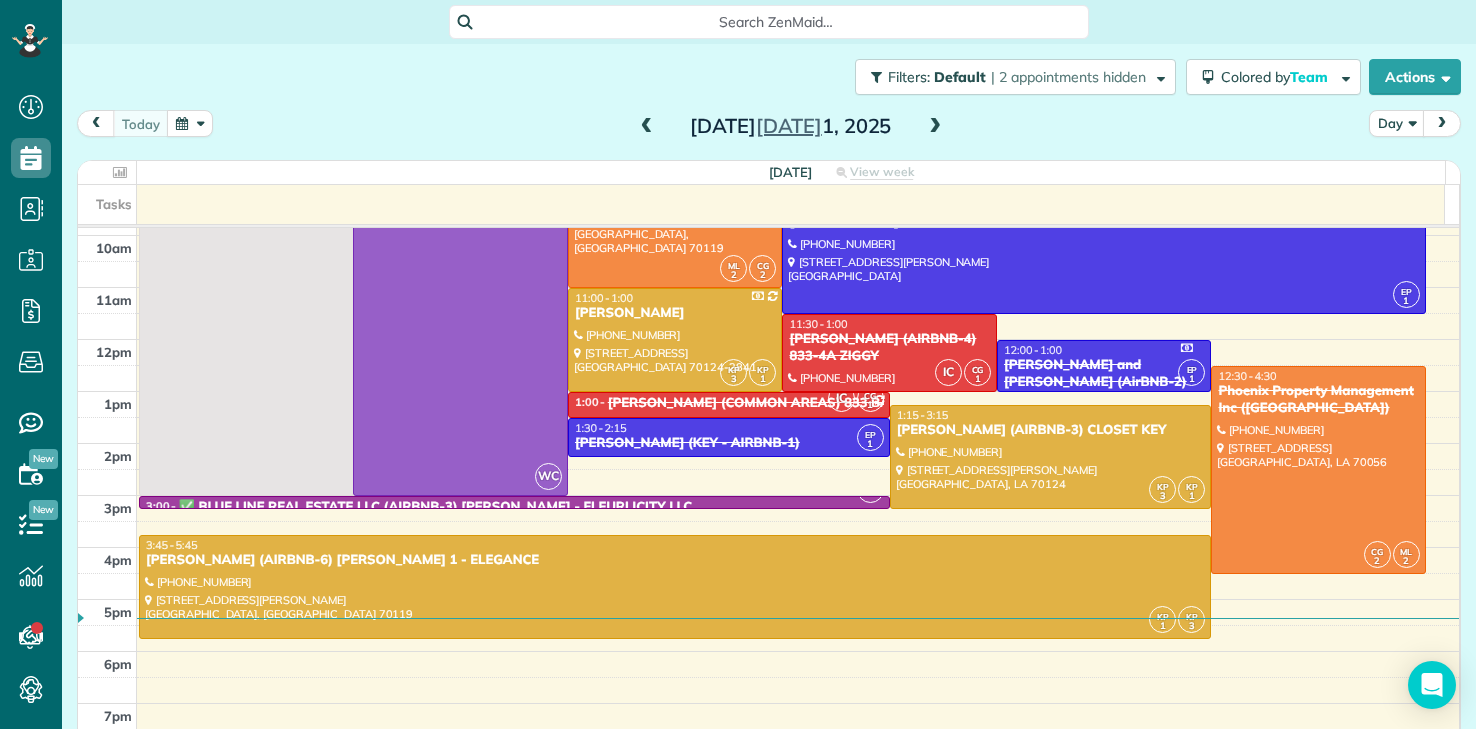 scroll, scrollTop: 100, scrollLeft: 0, axis: vertical 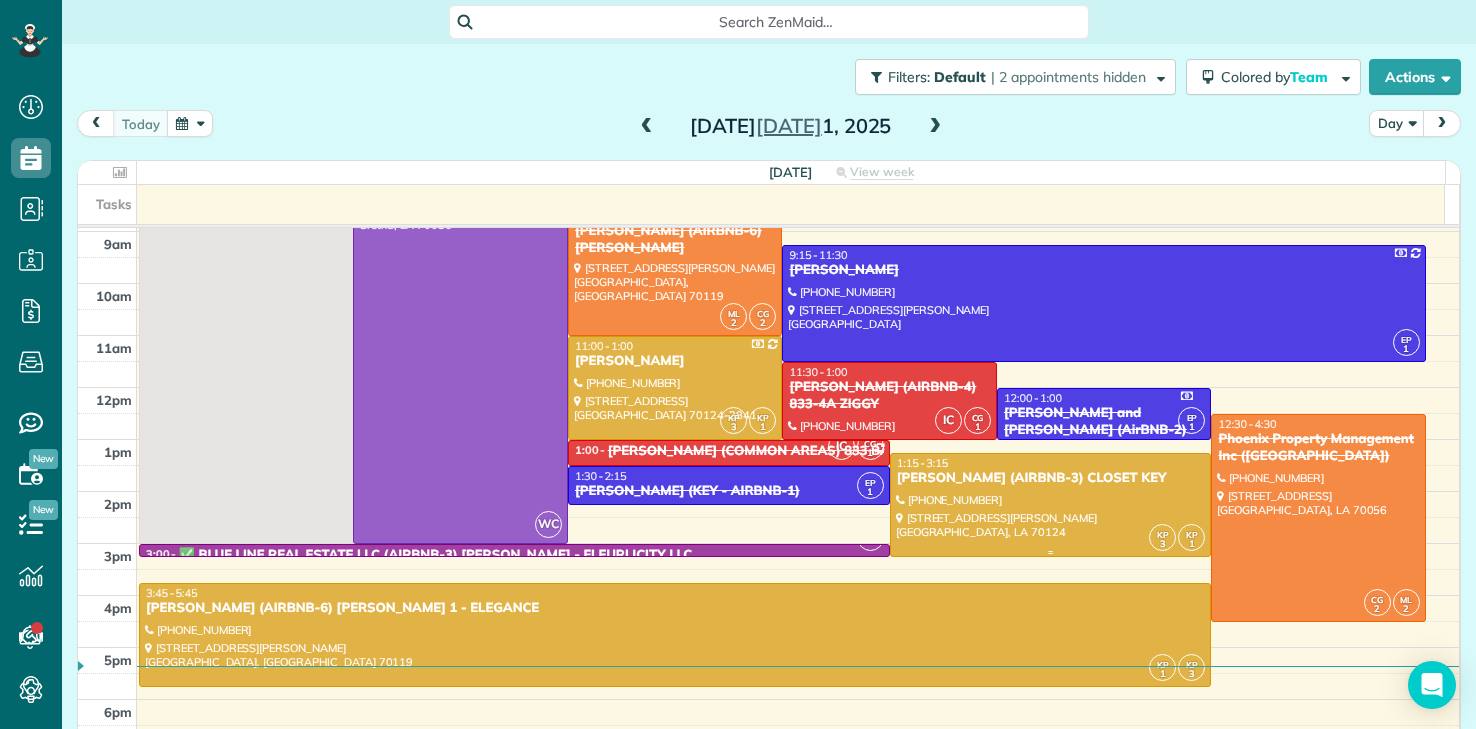 click on "[PERSON_NAME] (AIRBNB-3) CLOSET KEY" at bounding box center (1051, 478) 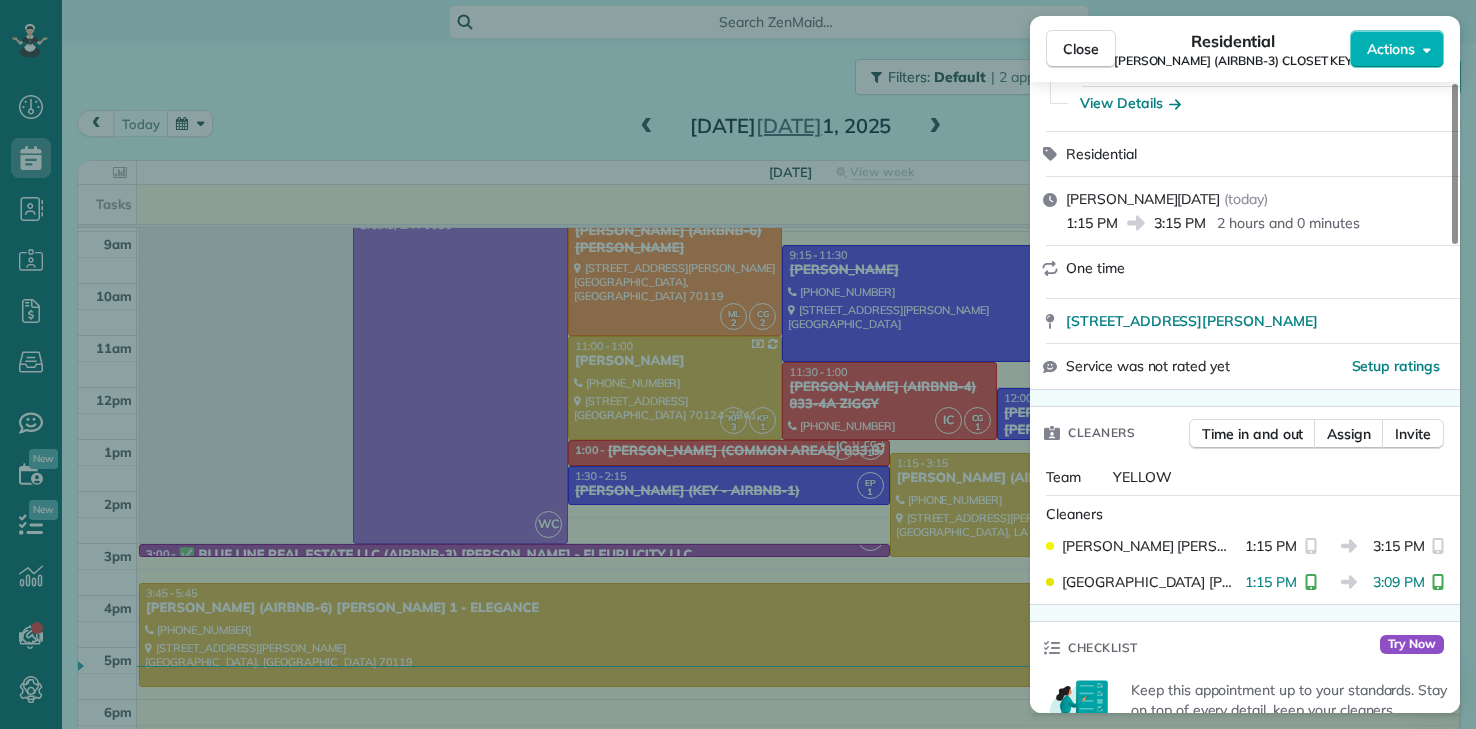 scroll, scrollTop: 0, scrollLeft: 0, axis: both 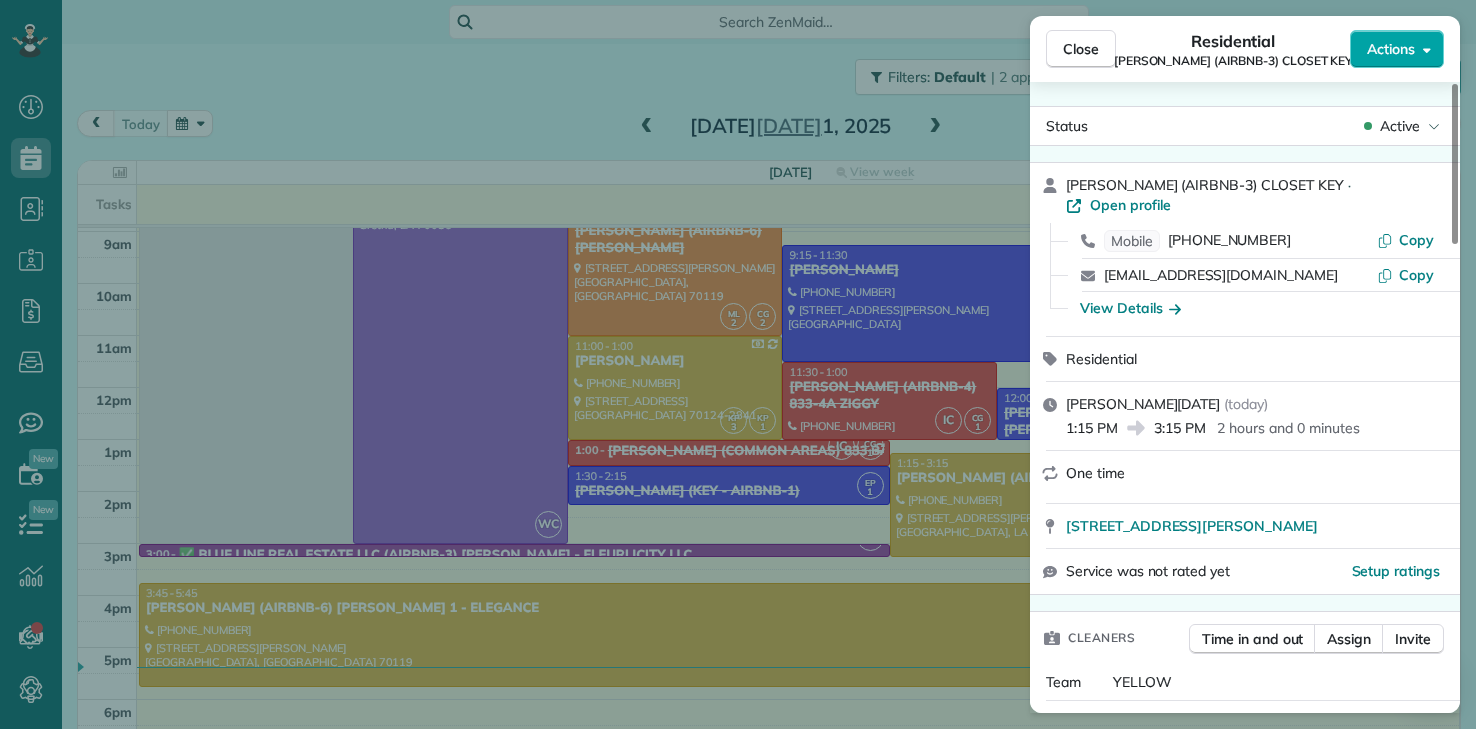 click on "Actions" at bounding box center (1391, 49) 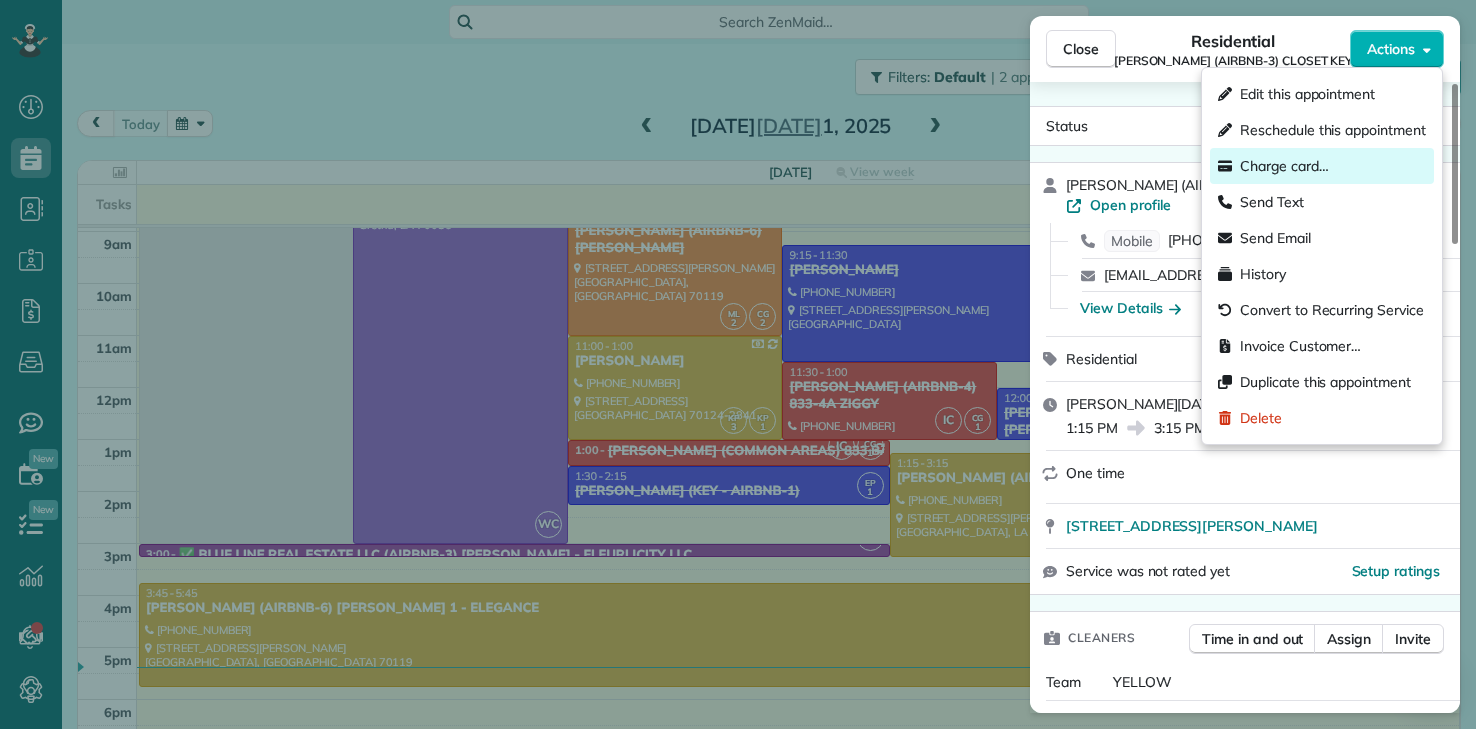 click on "Charge card…" at bounding box center [1284, 166] 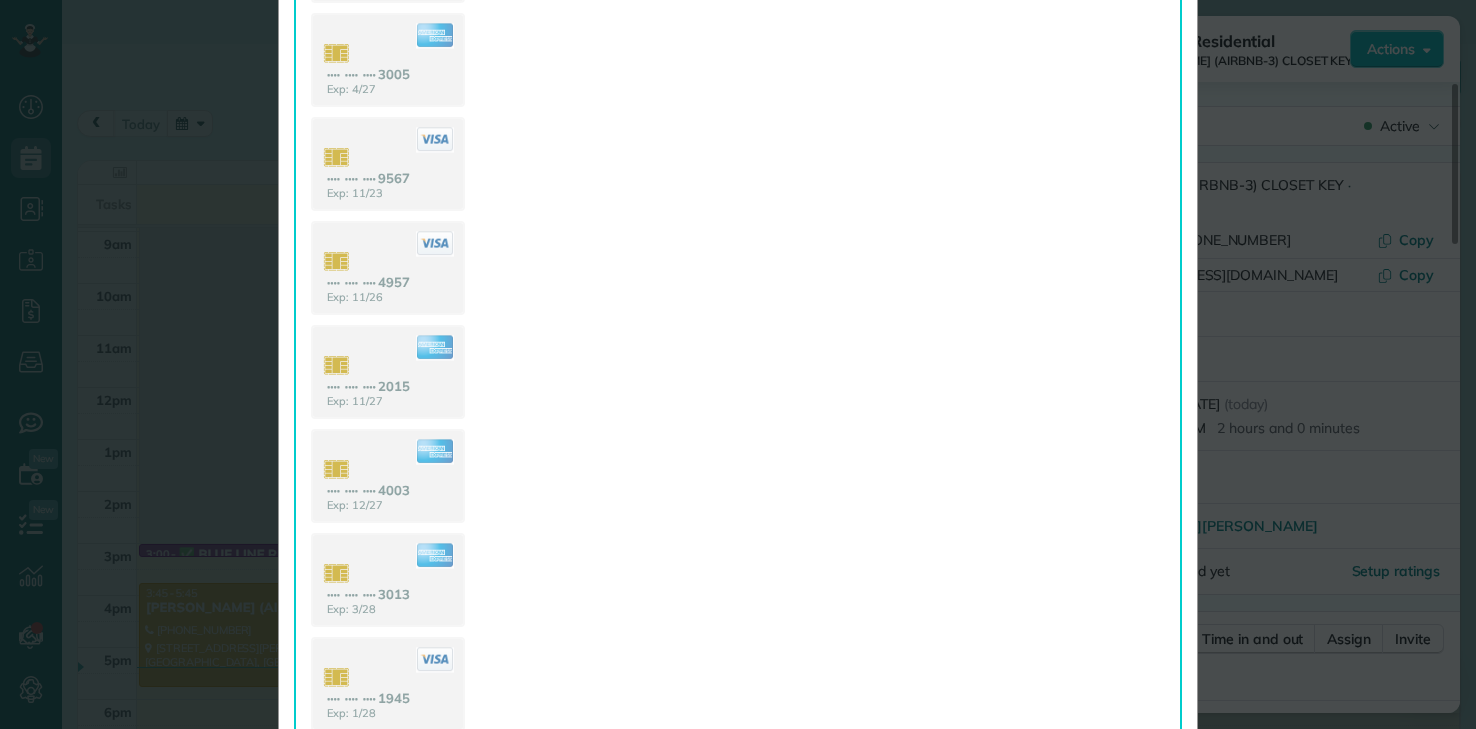 scroll, scrollTop: 500, scrollLeft: 0, axis: vertical 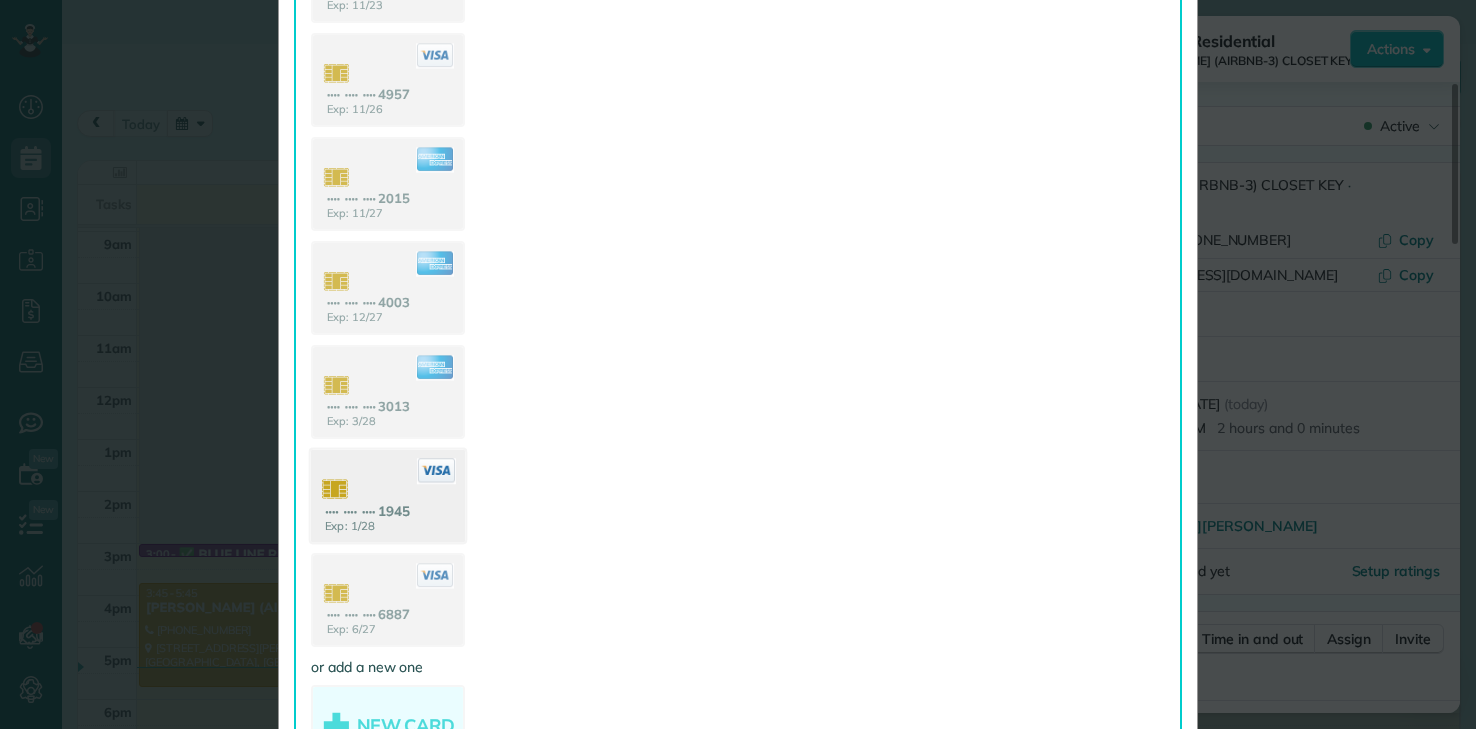 click 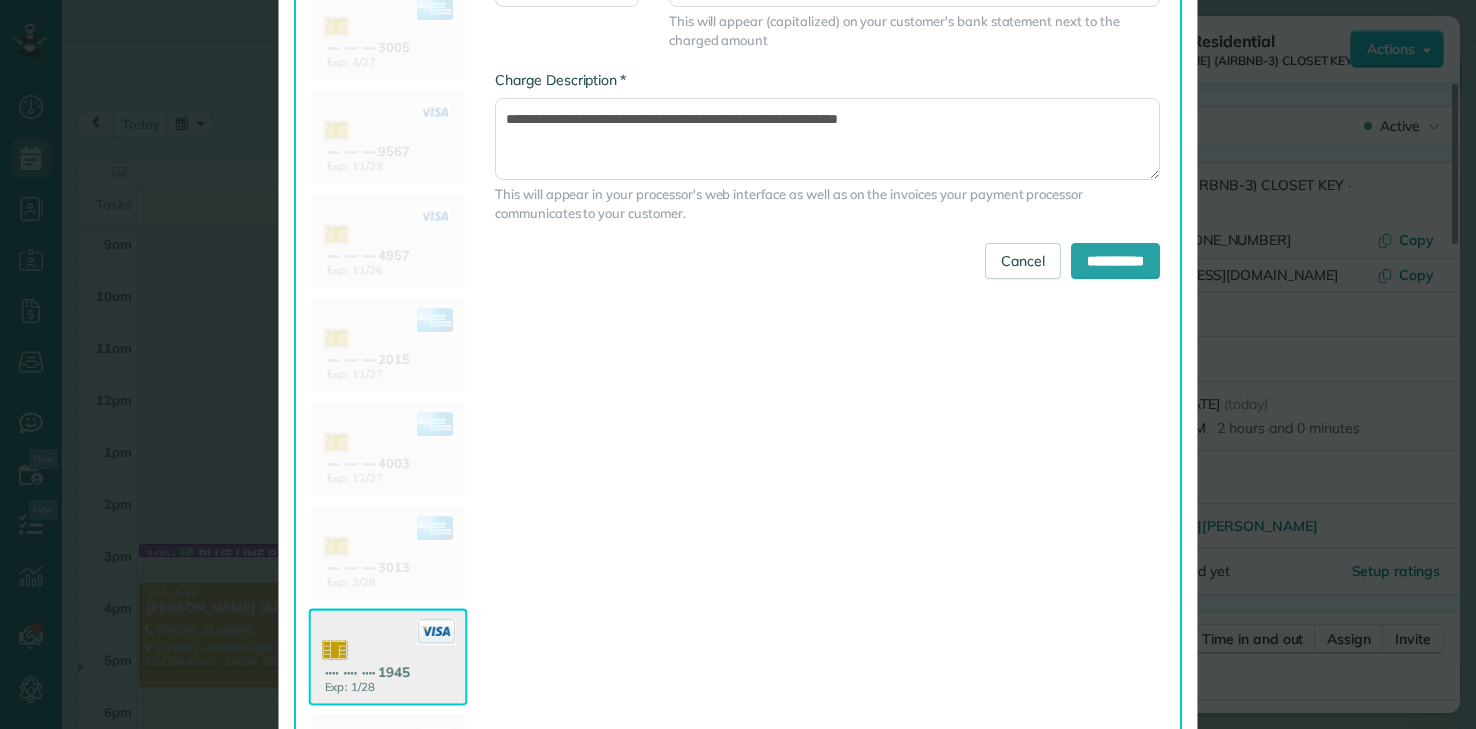 scroll, scrollTop: 200, scrollLeft: 0, axis: vertical 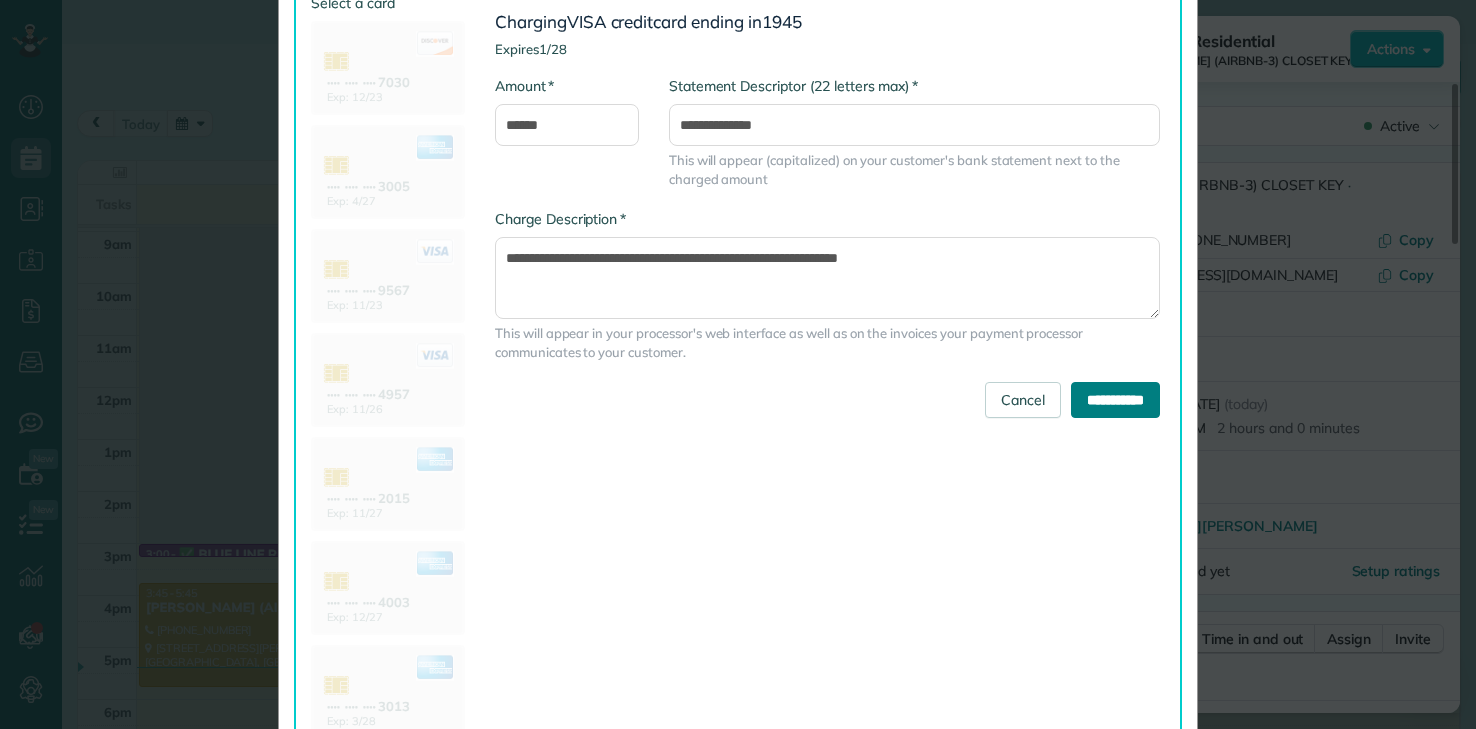 click on "**********" at bounding box center [1115, 400] 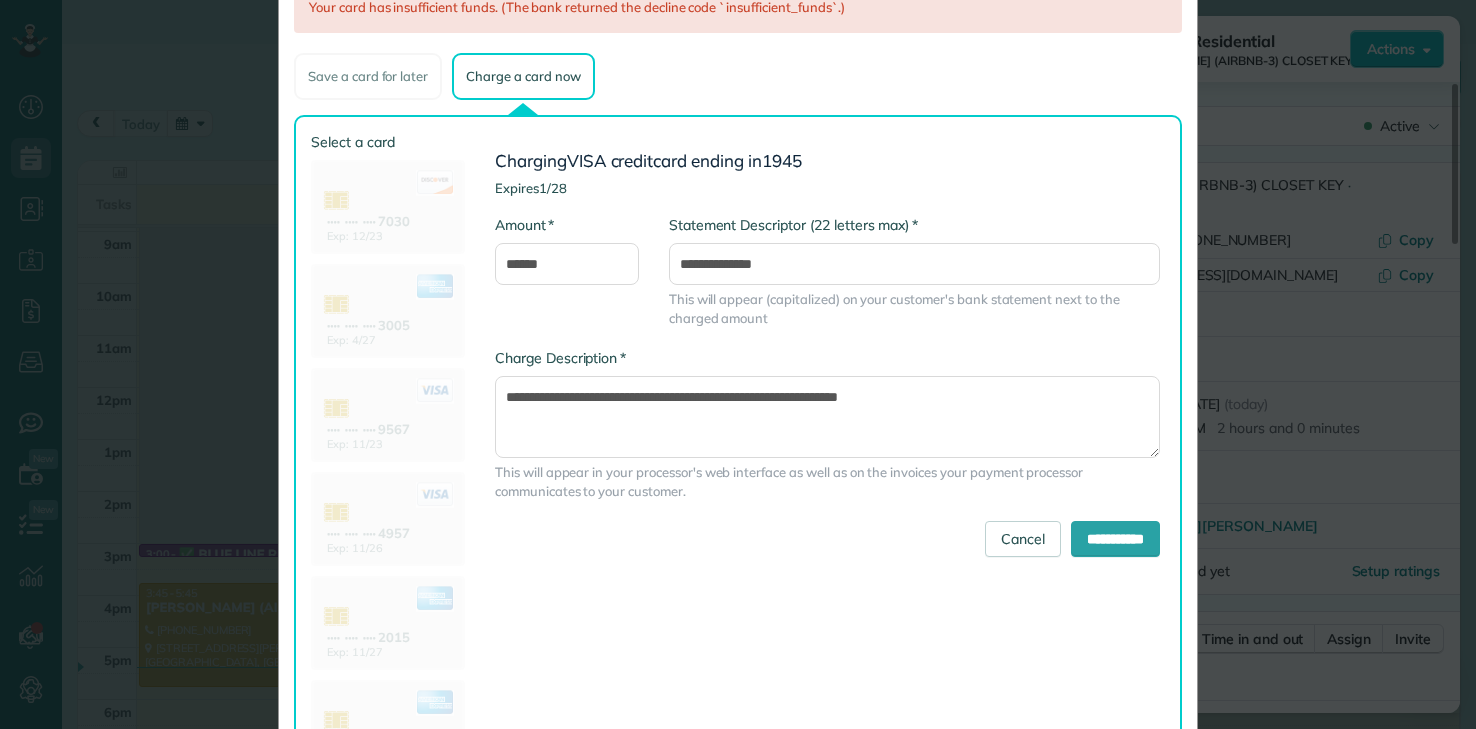 scroll, scrollTop: 0, scrollLeft: 0, axis: both 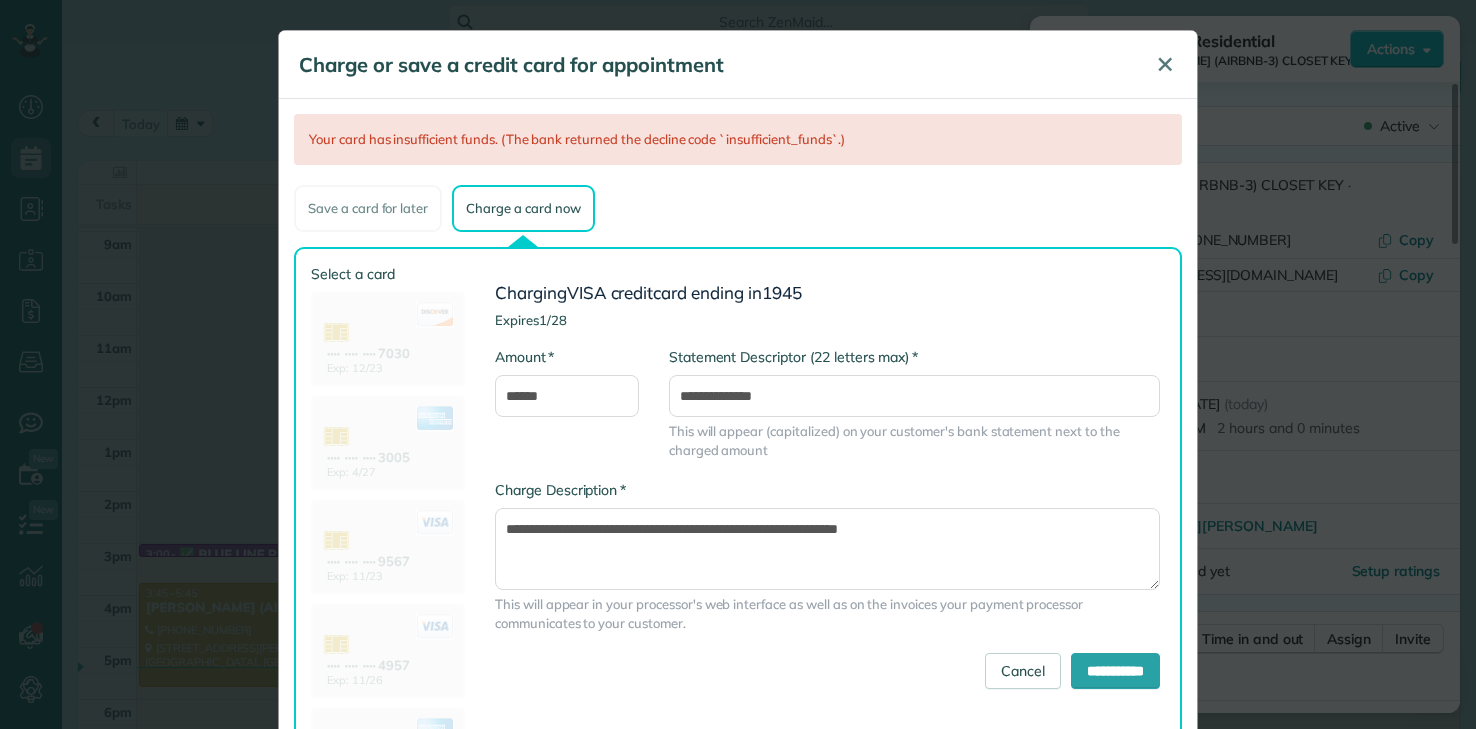 click on "✕" at bounding box center [1165, 64] 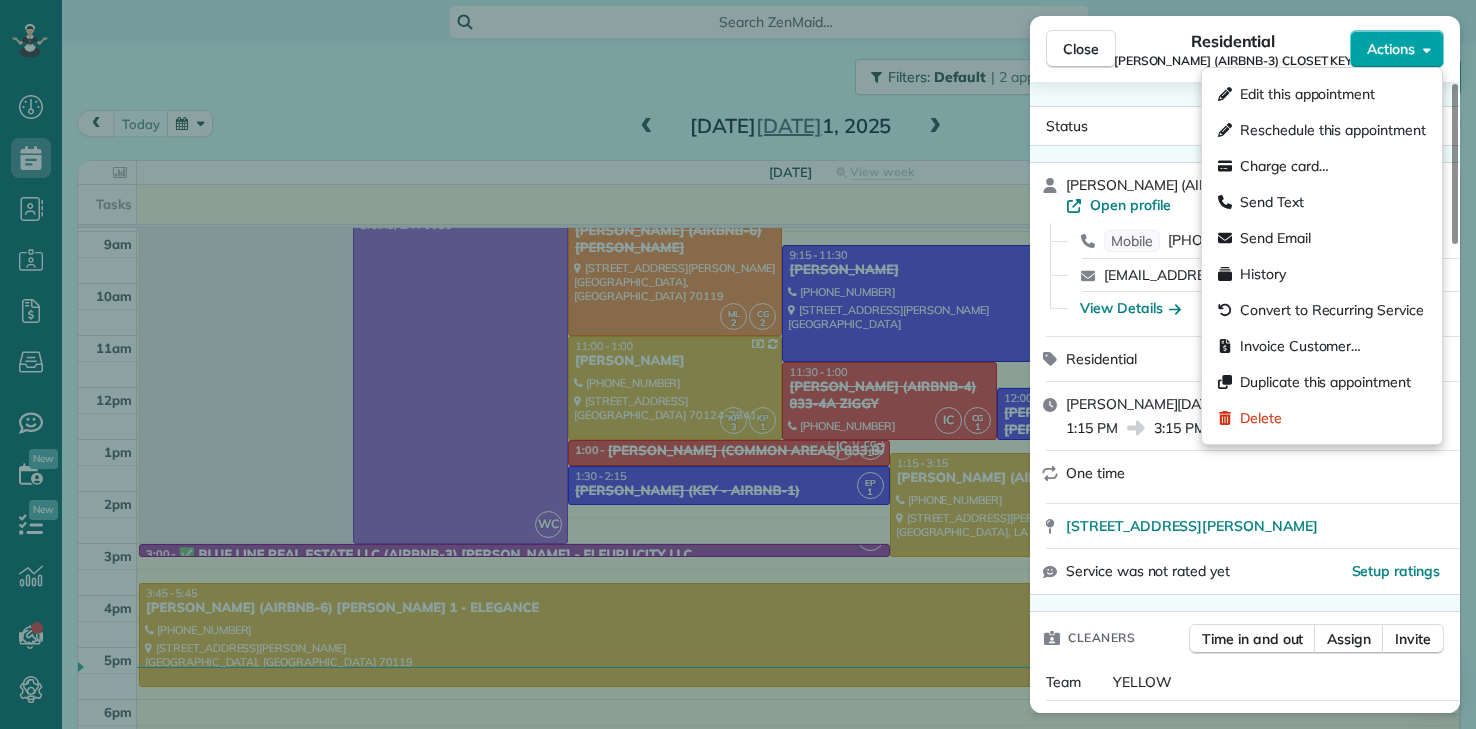 click on "Actions" at bounding box center (1391, 49) 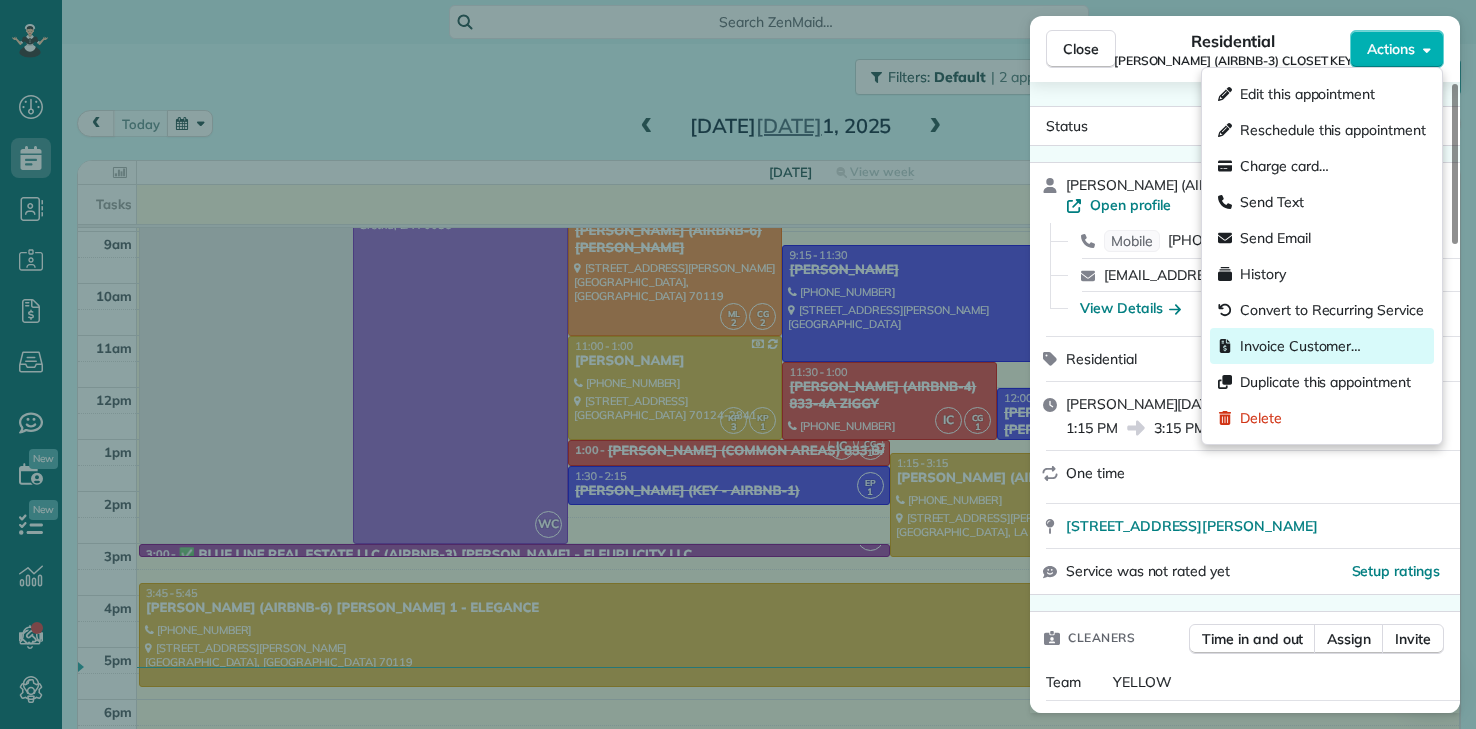 click on "Invoice Customer…" at bounding box center (1300, 346) 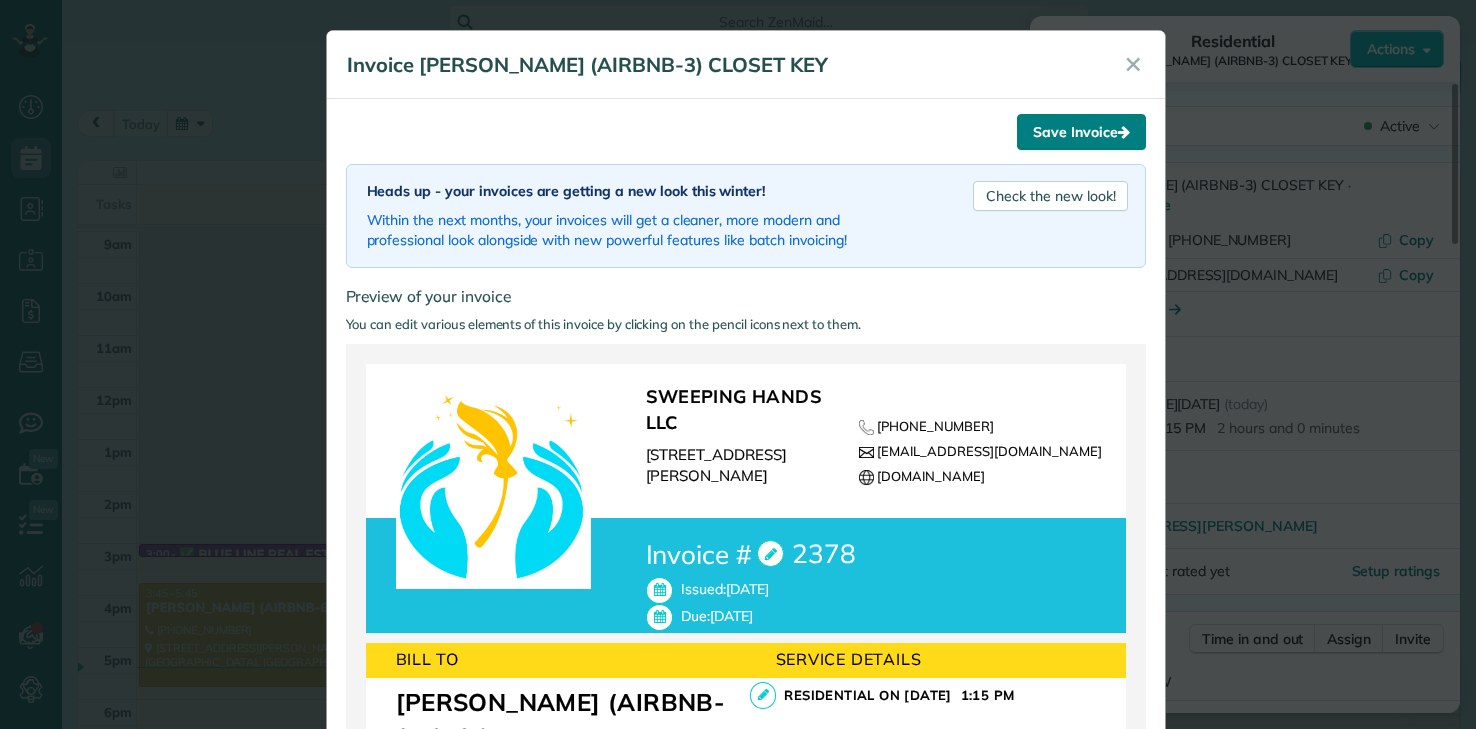 click on "Save Invoice" at bounding box center [1081, 132] 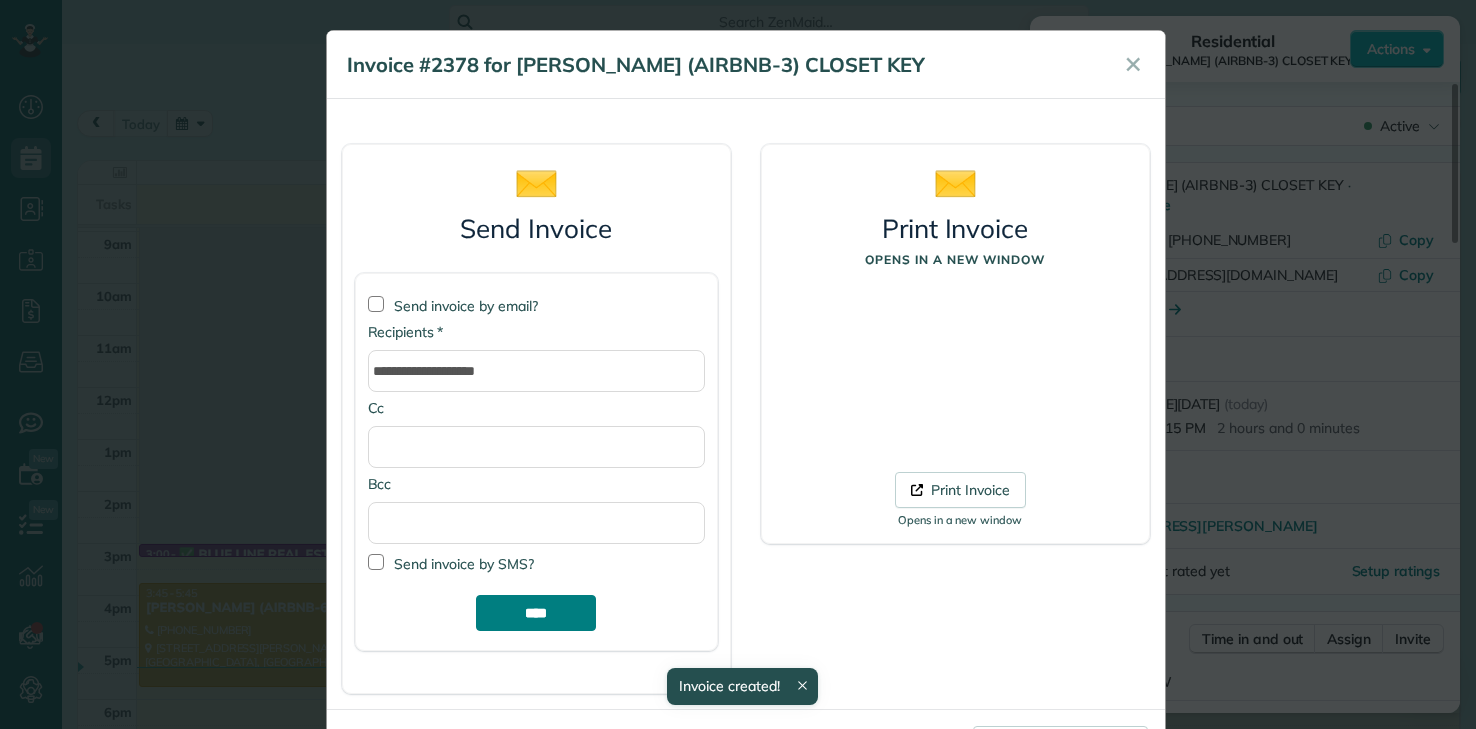 click on "****" at bounding box center [536, 613] 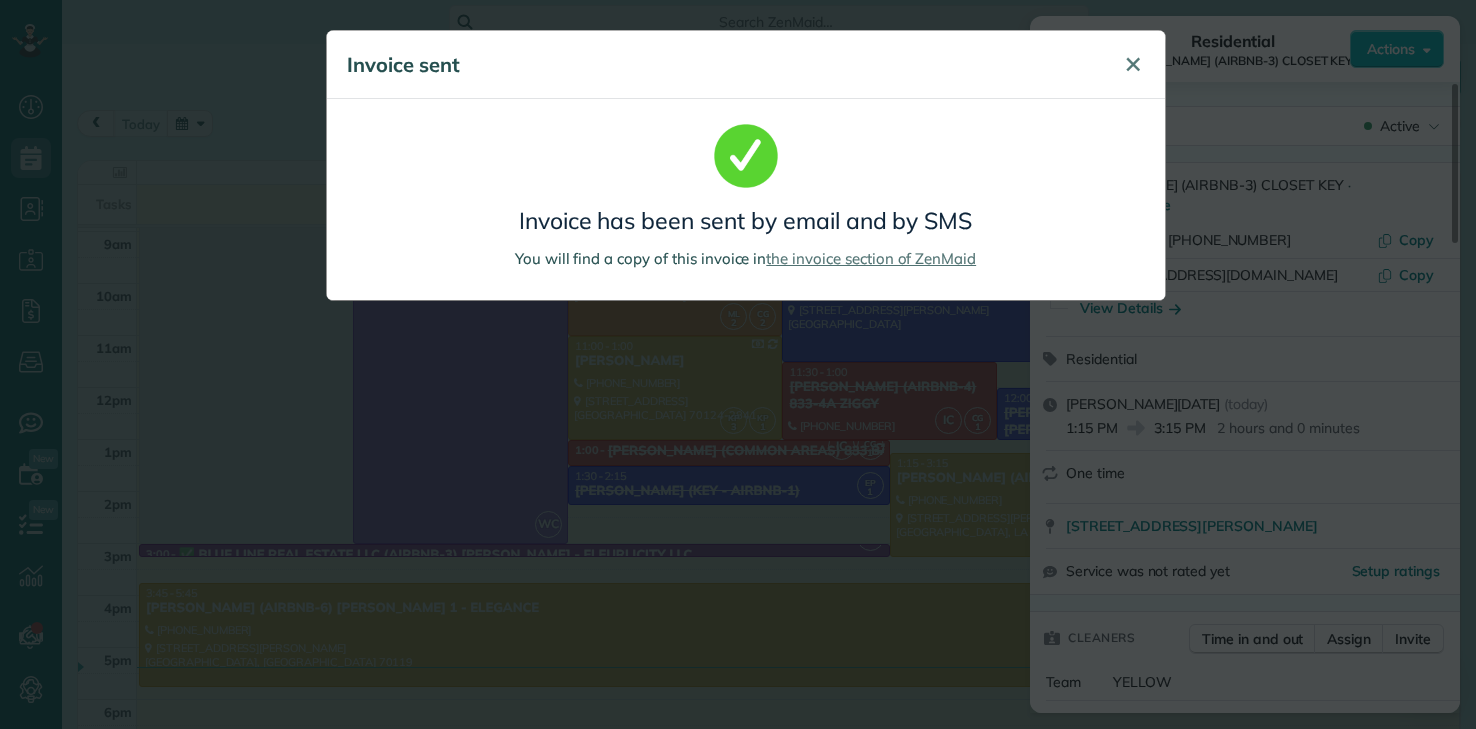 click on "✕" at bounding box center [1133, 65] 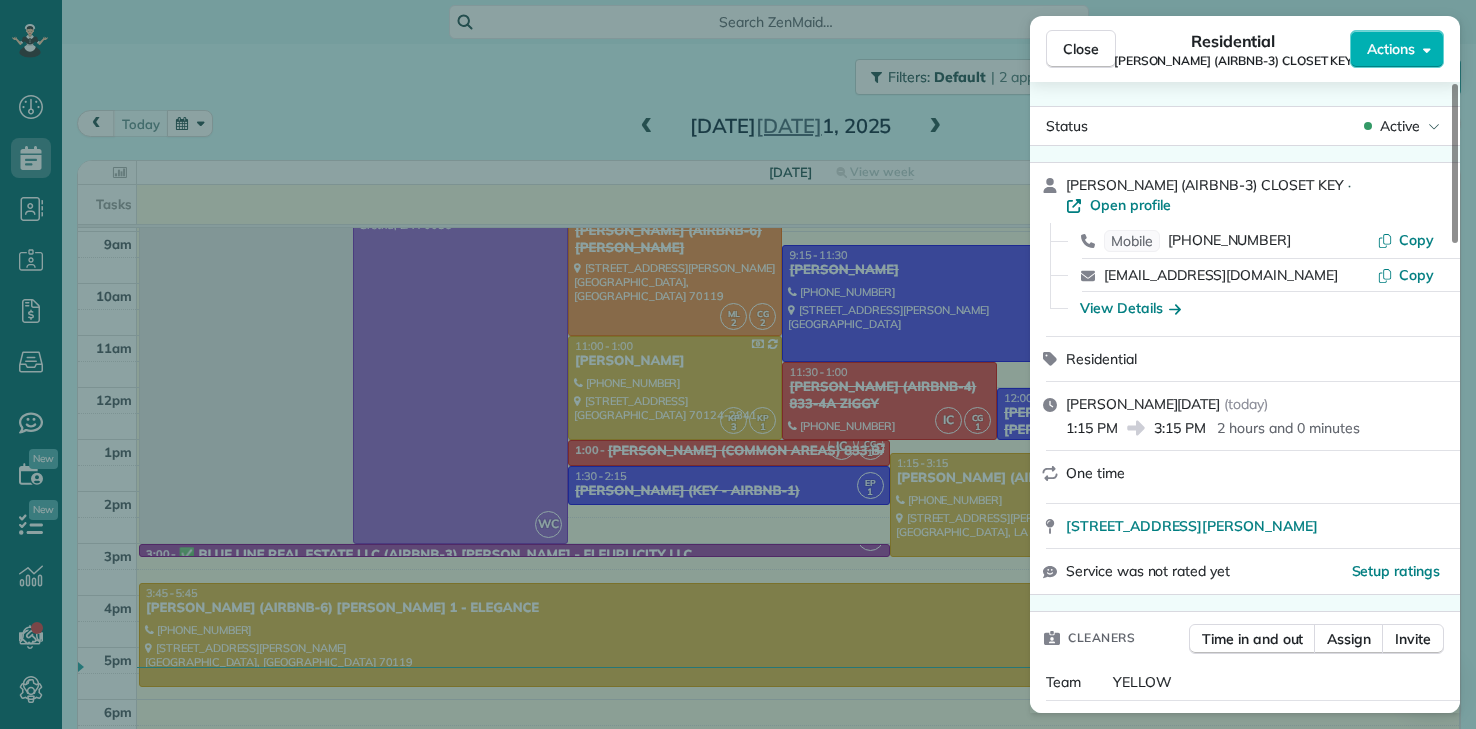 click on "Close Residential LORI HALL (AIRBNB-3) CLOSET KEY Actions Status Active LORI HALL (AIRBNB-3) CLOSET KEY · Open profile Mobile (706) 564-0844 Copy mslohall61@yahoo.com Copy View Details Residential martes, julio 01, 2025 ( today ) 1:15 PM 3:15 PM 2 hours and 0 minutes One time 6399 West End Boulevard CODIGO 5305 New Orleans LA 70124 Service was not rated yet Setup ratings Cleaners Time in and out Assign Invite Team YELLOW Cleaners KAREN   PACHECO 1:15 PM 3:15 PM KENIA   PACHECO 1:15 PM 3:09 PM Checklist Try Now Keep this appointment up to your standards. Stay on top of every detail, keep your cleaners organised, and your client happy. Assign a checklist Watch a 5 min demo Billing Billing actions Price $140.00 Overcharge $0.00 Discount $0.00 Coupon discount - Primary tax - Secondary tax - Total appointment price $140.00 Tips collected New feature! $0.00 Unpaid Mark as paid Total including tip $140.00 INVOICE #2378 View invoice $140.00 Open Not sent Due on jul 01 Appointment custom fields Work items Notes 1 4 (" at bounding box center (738, 364) 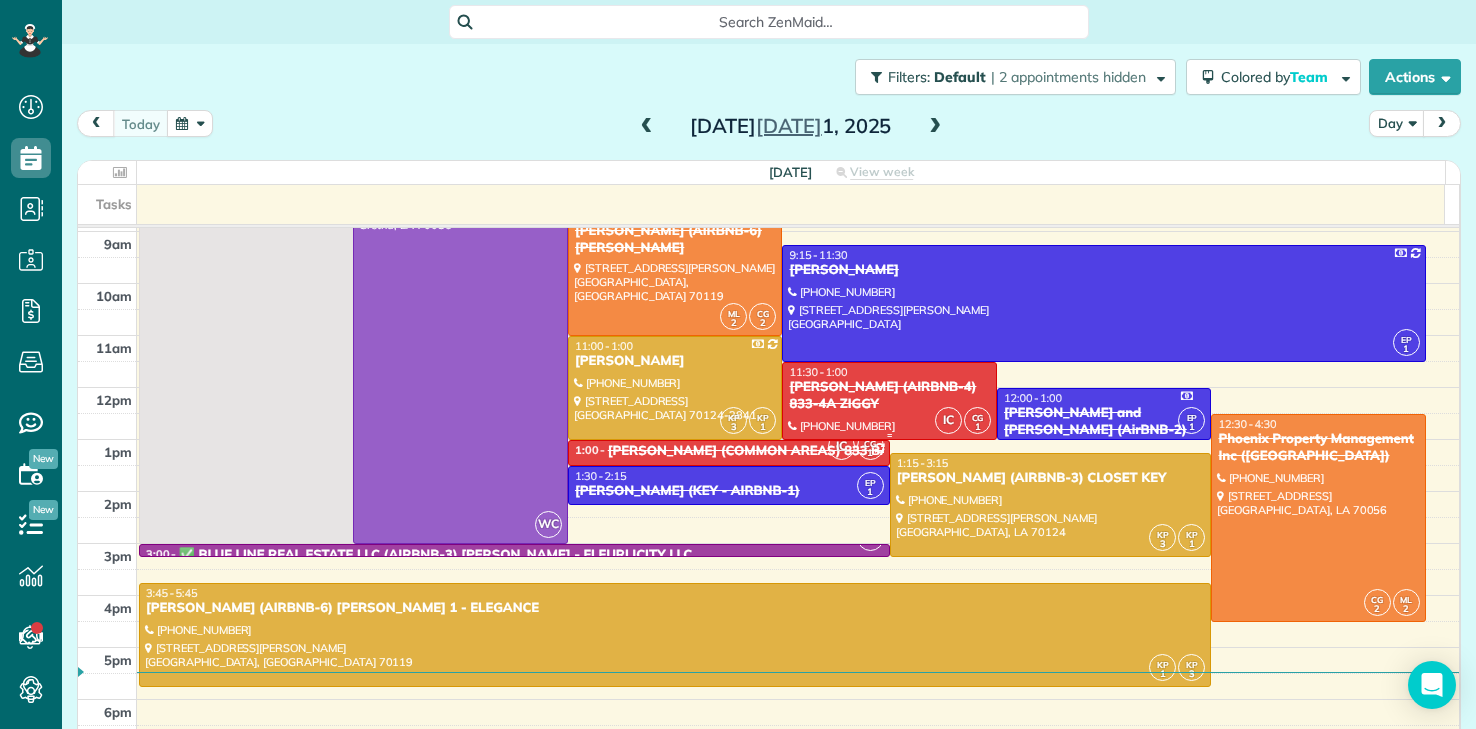 click on "NICK BRUNO (AIRBNB-4) 833-4A ZIGGY" at bounding box center (889, 396) 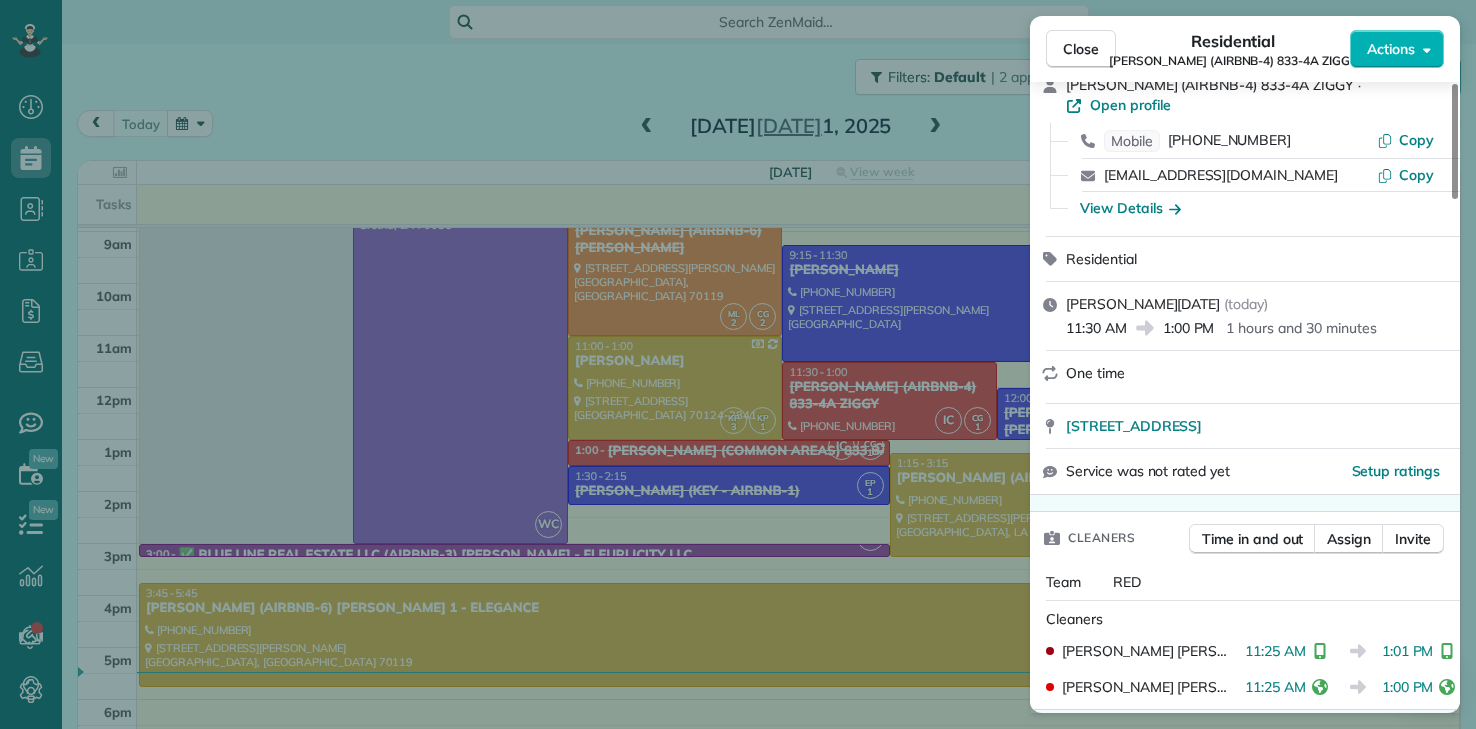 scroll, scrollTop: 0, scrollLeft: 0, axis: both 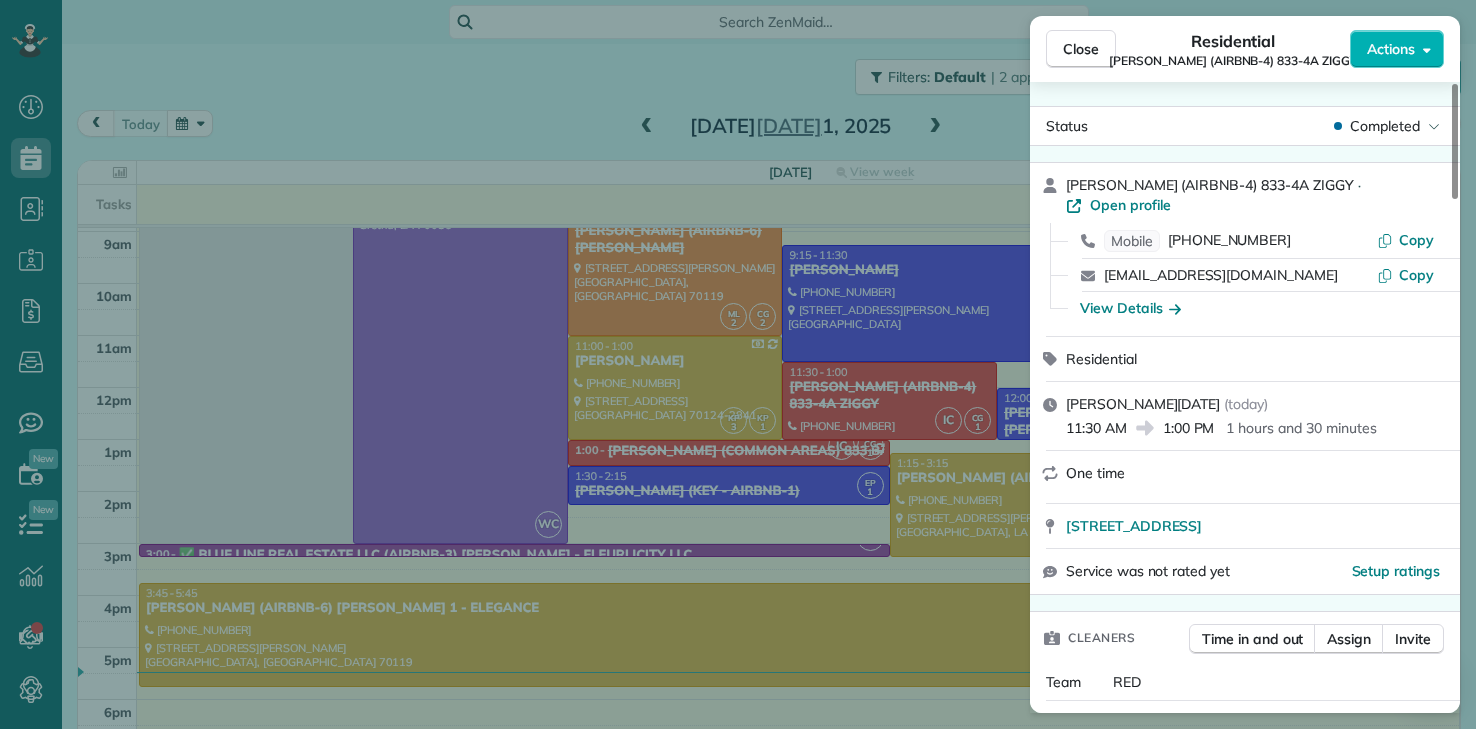 click on "Close Residential NICK BRUNO (AIRBNB-4) 833-4A ZIGGY Actions Status Completed NICK BRUNO (AIRBNB-4) 833-4A ZIGGY · Open profile Mobile (504) 875-8134 Copy nbruno.pousada@gmail.com Copy View Details Residential martes, julio 01, 2025 ( today ) 11:30 AM 1:00 PM 1 hours and 30 minutes One time 833 Baronne Street New Orleans LA 70113 Service was not rated yet Setup ratings Cleaners Time in and out Assign Invite Team RED Cleaners INES   CORDOVA 11:25 AM 1:01 PM CLAUDIA   GUTIERREZ 11:25 AM 1:00 PM Checklist Try Now Keep this appointment up to your standards. Stay on top of every detail, keep your cleaners organised, and your client happy. Assign a checklist Watch a 5 min demo Billing Billing actions Price $150.00 Overcharge $0.00 Discount $0.00 Coupon discount - Primary tax - Secondary tax - Total appointment price $150.00 Tips collected New feature! $0.00 Unpaid Mark as paid Total including tip $150.00 Get paid online in no-time! Send an invoice and reward your cleaners with tips Charge customer credit card 4 7" at bounding box center [738, 364] 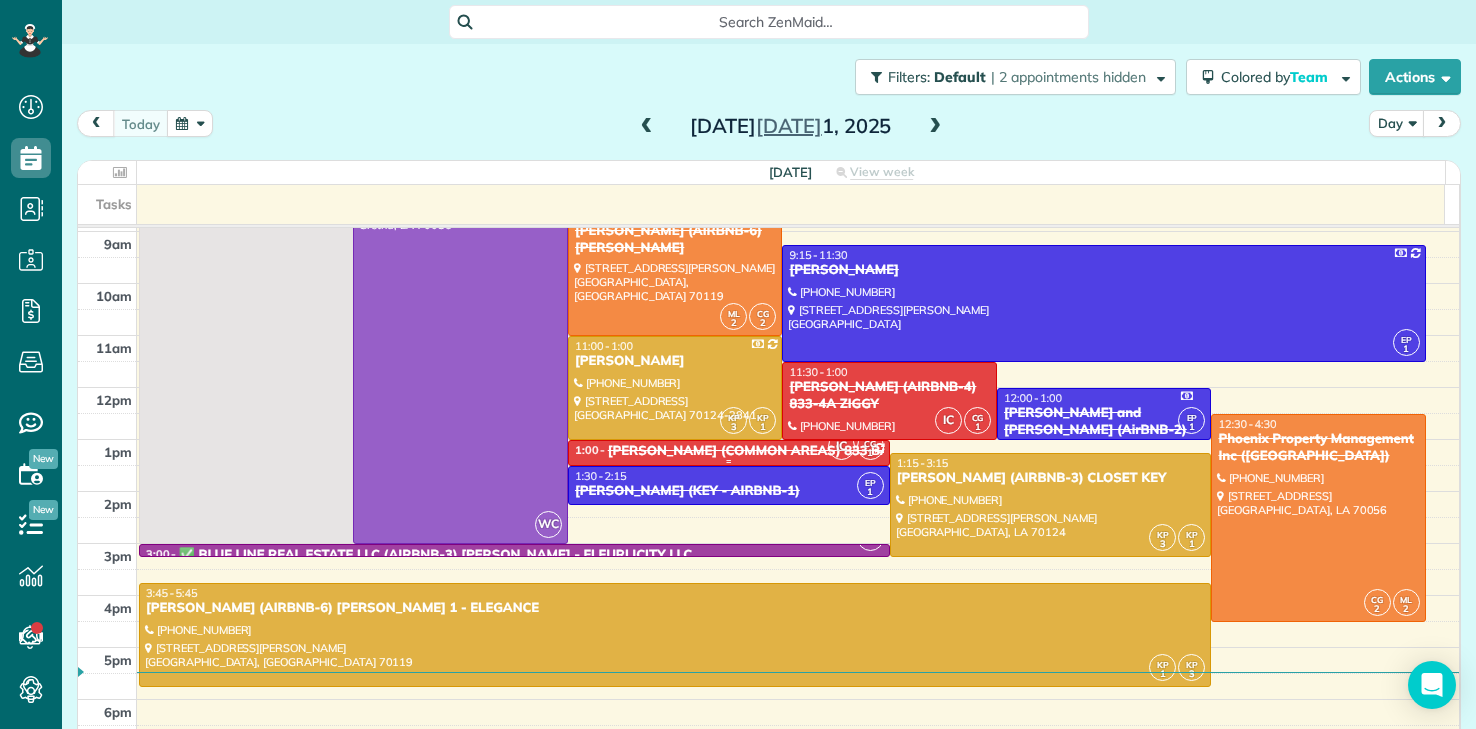 click on "NICK BRUNO (COMMON AREAS) 833 BARONNE" at bounding box center (772, 451) 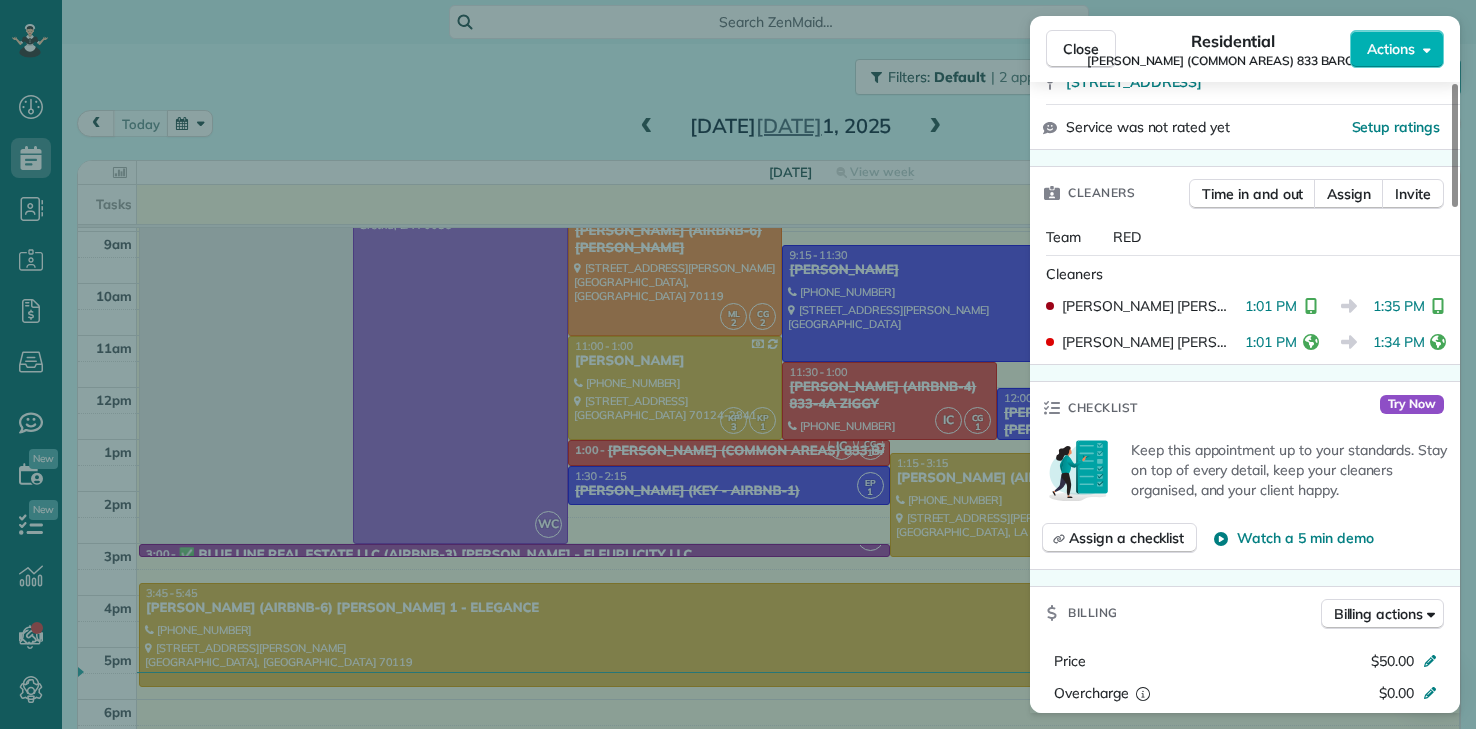 scroll, scrollTop: 600, scrollLeft: 0, axis: vertical 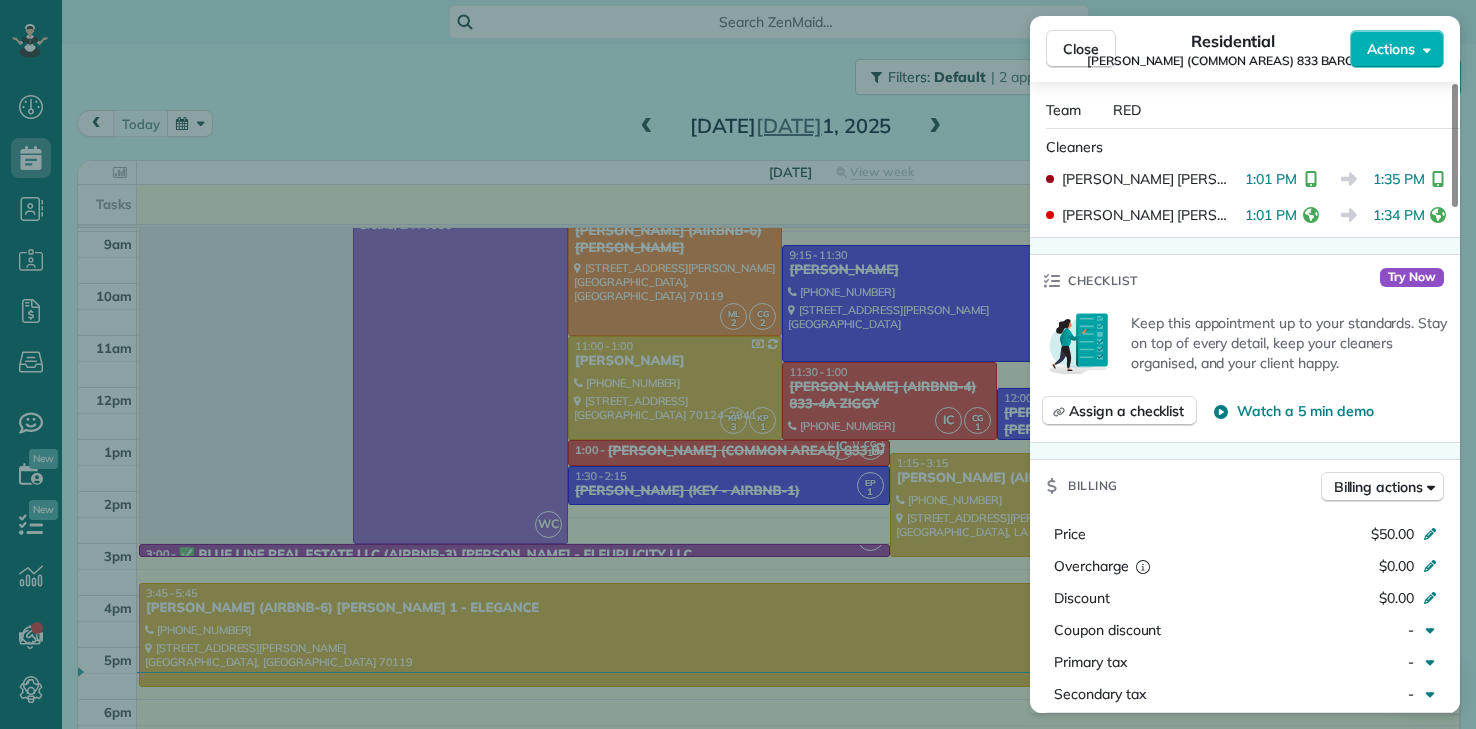 click on "Close Residential NICK BRUNO (COMMON AREAS) 833 BARONNE Actions Status Completed NICK BRUNO (COMMON AREAS) 833 BARONNE · Open profile No phone number on record Add phone number nbruno.pousadas@gmail.com Copy View Details Residential martes, julio 01, 2025 ( today ) 1:00 PM 1:30 PM 30 minutes Repeats every 2 weeks Edit recurring service Previous (jun 16) Next (jul 15) 833 Baronne Street New Orleans LA 70113 Service was not rated yet Setup ratings Cleaners Time in and out Assign Invite Team RED Cleaners INES   CORDOVA 1:01 PM 1:35 PM CLAUDIA   GUTIERREZ 1:01 PM 1:34 PM Checklist Try Now Keep this appointment up to your standards. Stay on top of every detail, keep your cleaners organised, and your client happy. Assign a checklist Watch a 5 min demo Billing Billing actions Price $50.00 Overcharge $0.00 Discount $0.00 Coupon discount - Primary tax - Secondary tax - Total appointment price $50.00 Tips collected New feature! $0.00 Unpaid Mark as paid Total including tip $50.00 Get paid online in no-time! Work items" at bounding box center (738, 364) 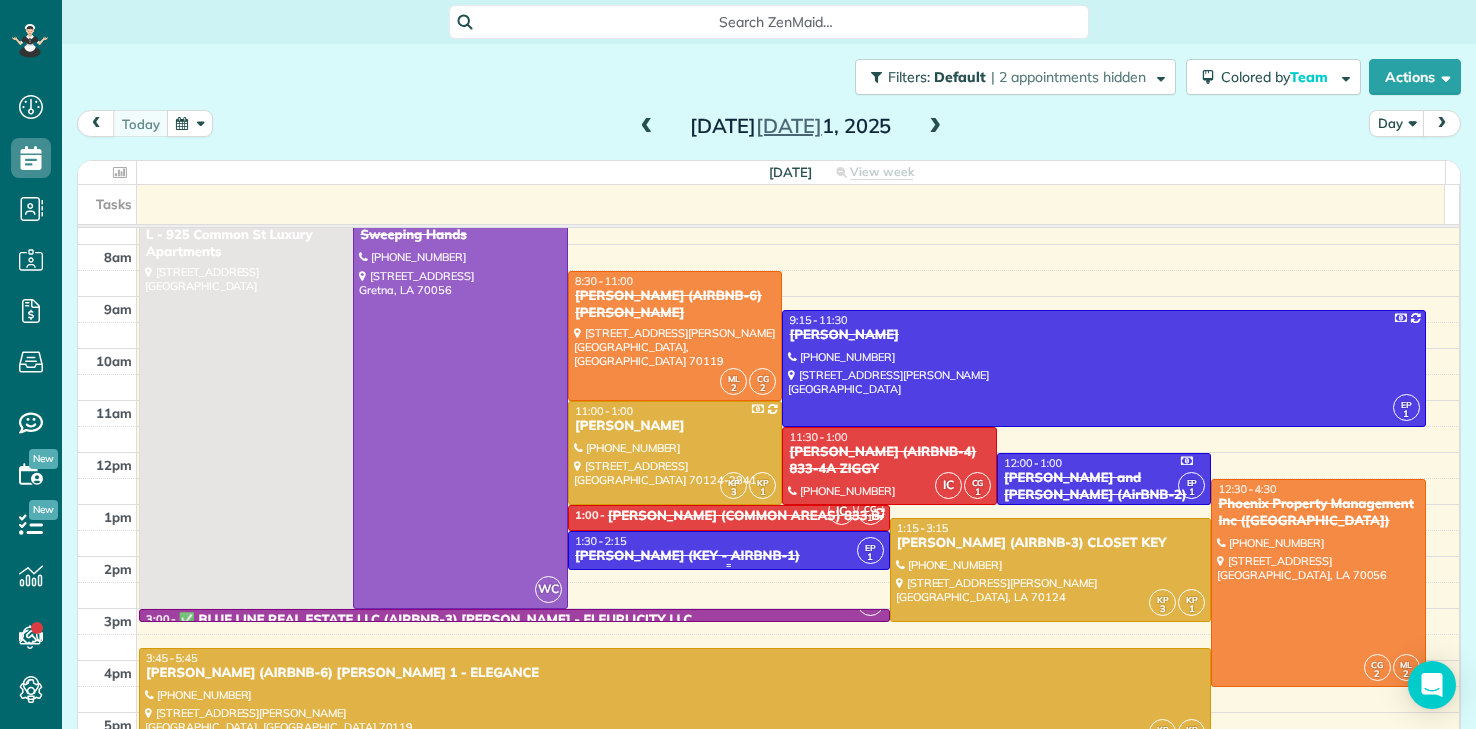 scroll, scrollTop: 0, scrollLeft: 0, axis: both 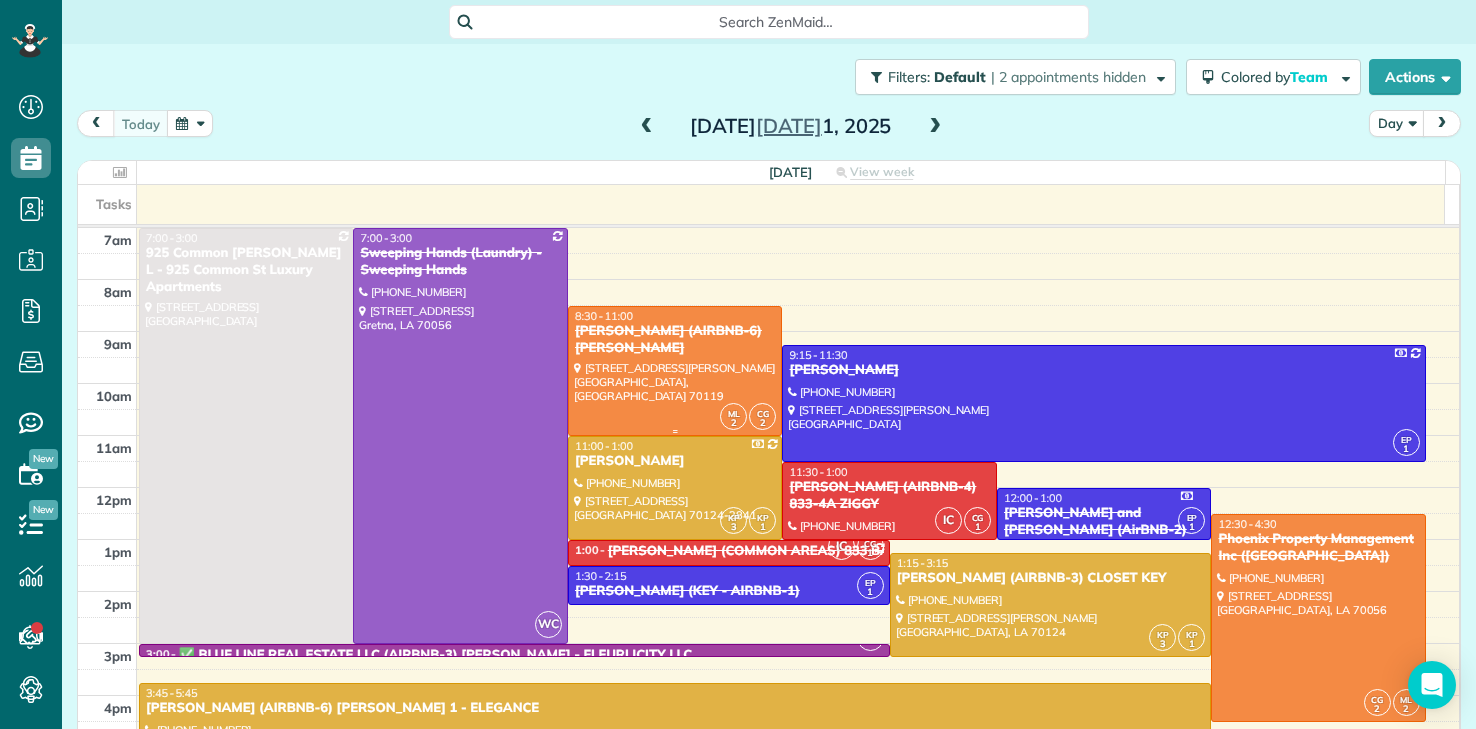 click at bounding box center (675, 371) 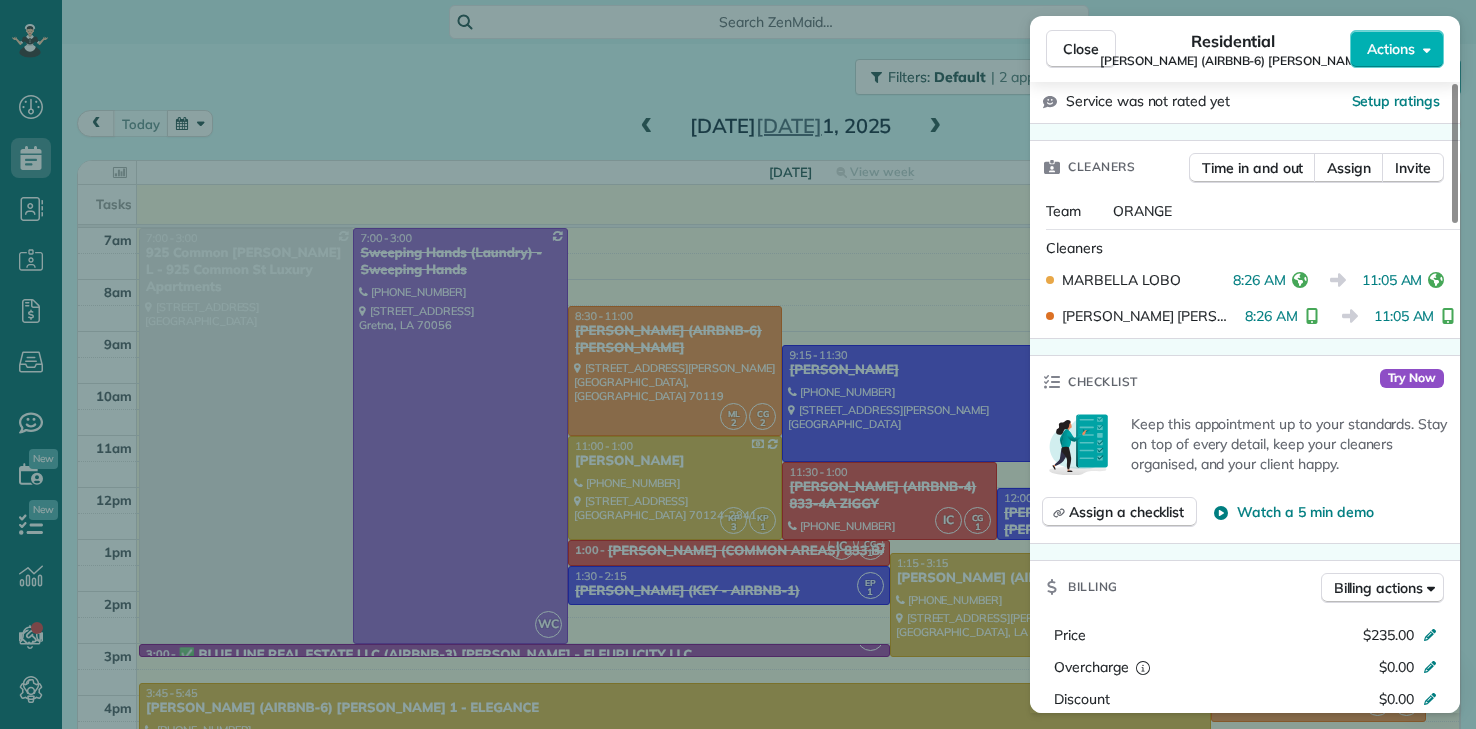 scroll, scrollTop: 500, scrollLeft: 0, axis: vertical 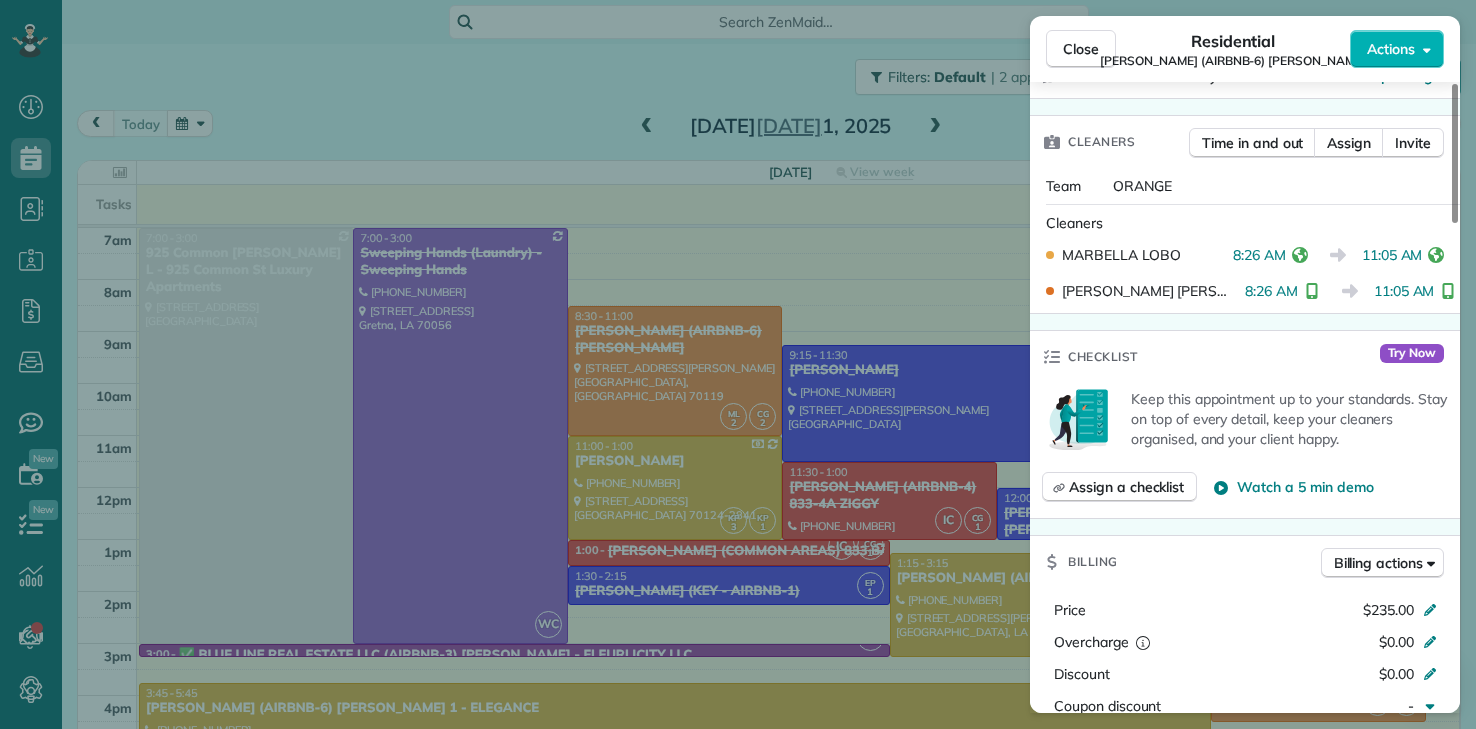 click on "Close Residential NICK BRUNO (AIRBNB-6) LAFITTE Actions Status Completed NICK BRUNO (AIRBNB-6) LAFITTE · Open profile No phone number on record Add phone number No email on record Add email View Details Residential martes, julio 01, 2025 ( today ) 8:30 AM 11:00 AM 2 hours and 30 minutes One time 2735 Lafitte Avenue New Orleans LA 70119 Service was not rated yet Setup ratings Cleaners Time in and out Assign Invite Team ORANGE Cleaners MARBELLA   LOBO 8:26 AM 11:05 AM CAREN   GARCIA 8:26 AM 11:05 AM Checklist Try Now Keep this appointment up to your standards. Stay on top of every detail, keep your cleaners organised, and your client happy. Assign a checklist Watch a 5 min demo Billing Billing actions Price $235.00 Overcharge $0.00 Discount $0.00 Coupon discount - Primary tax - Secondary tax - Total appointment price $235.00 Tips collected New feature! $0.00 Unpaid Mark as paid Total including tip $235.00 Get paid online in no-time! Send an invoice and reward your cleaners with tips Charge customer credit card" at bounding box center [738, 364] 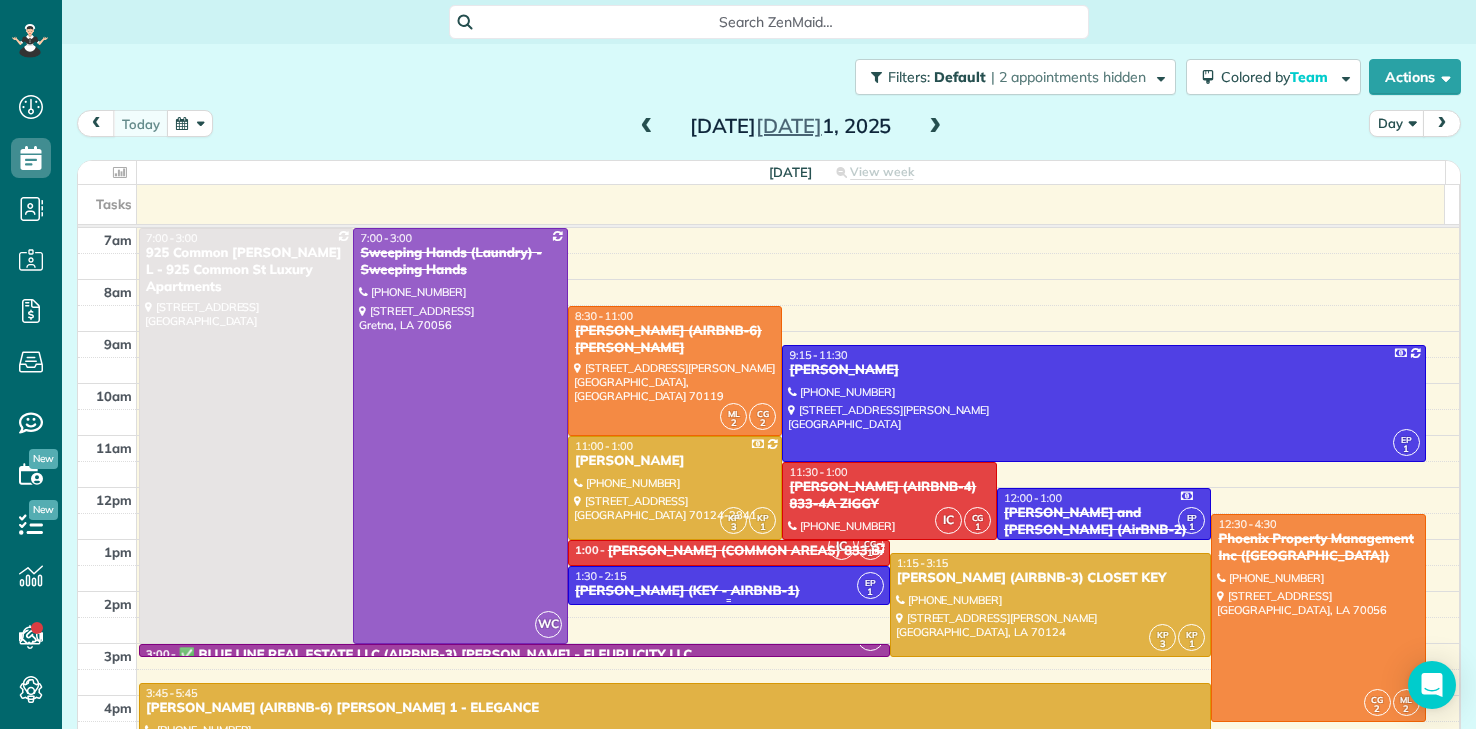 scroll, scrollTop: 200, scrollLeft: 0, axis: vertical 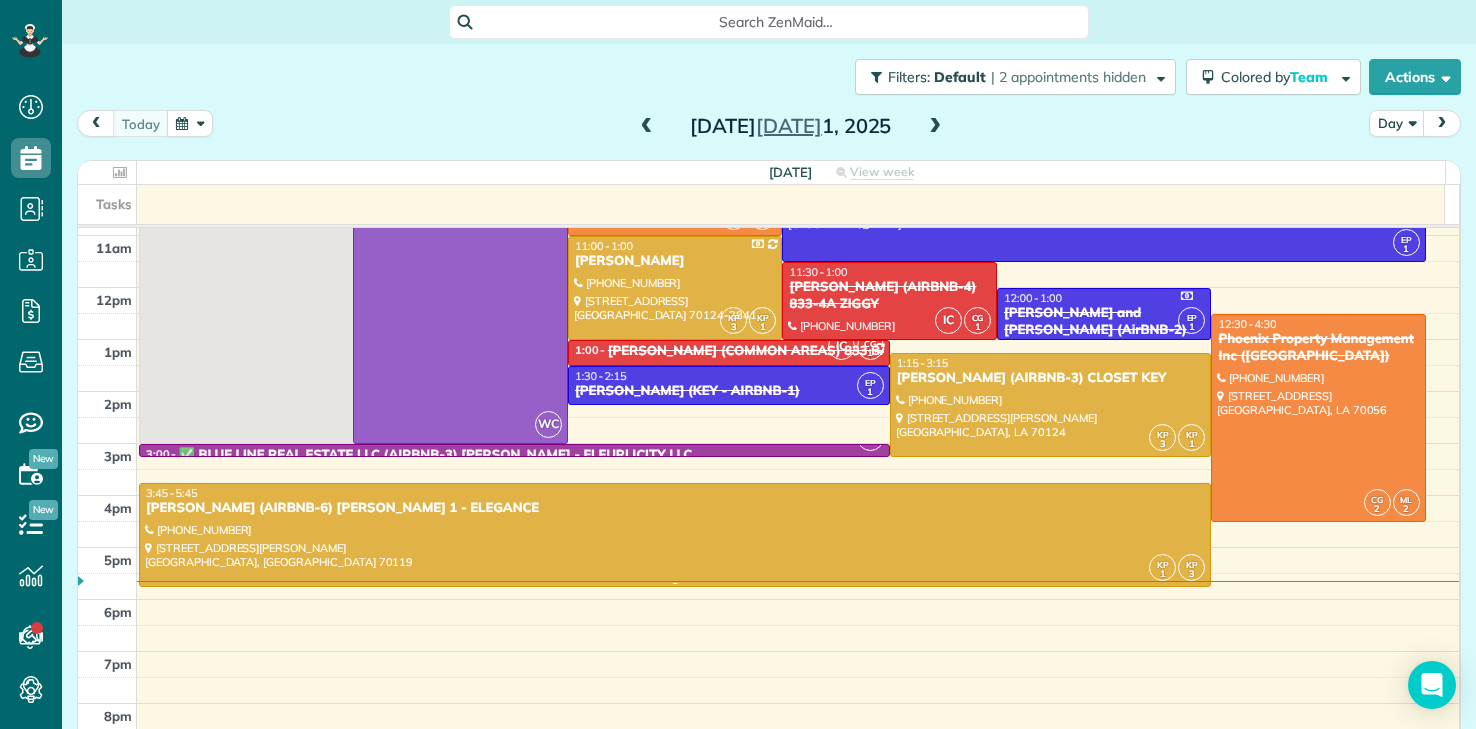 click at bounding box center (675, 535) 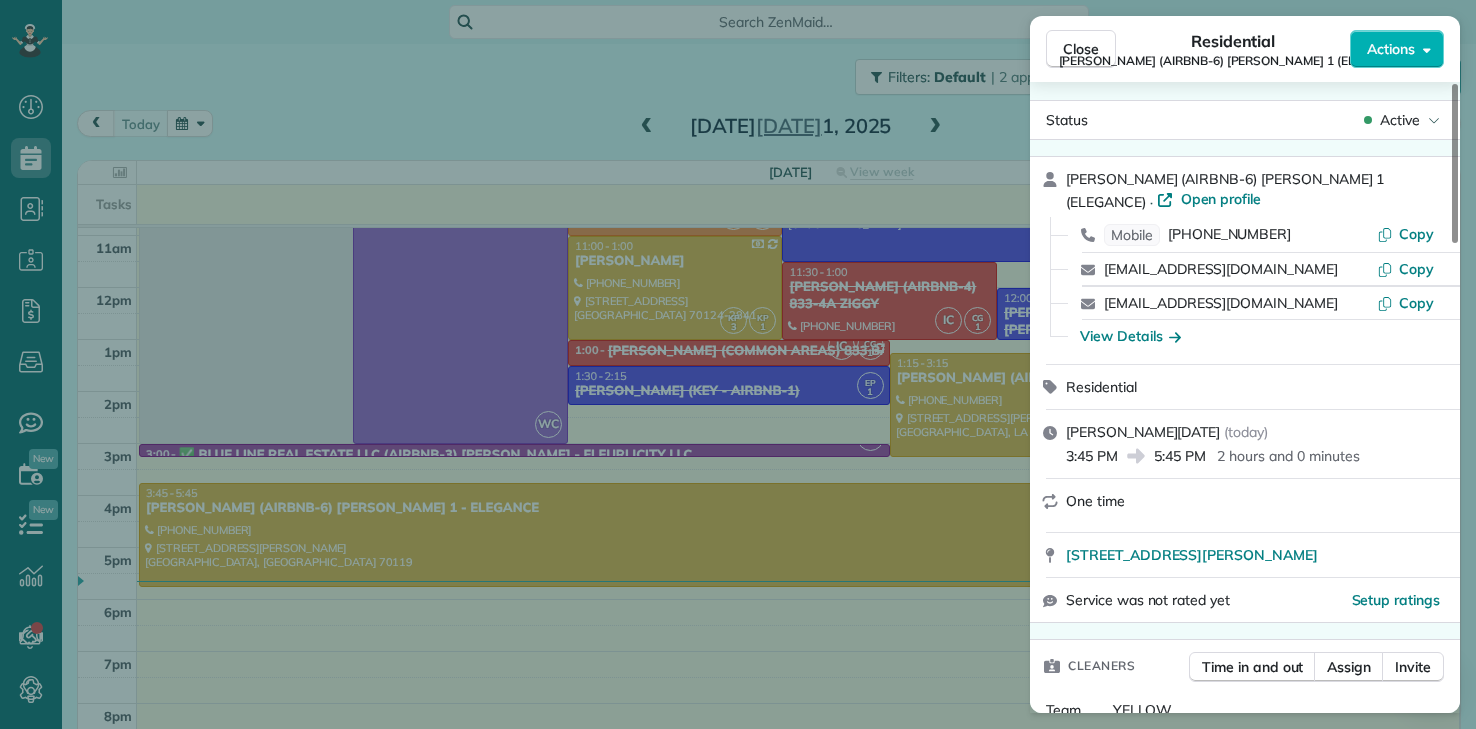 scroll, scrollTop: 0, scrollLeft: 0, axis: both 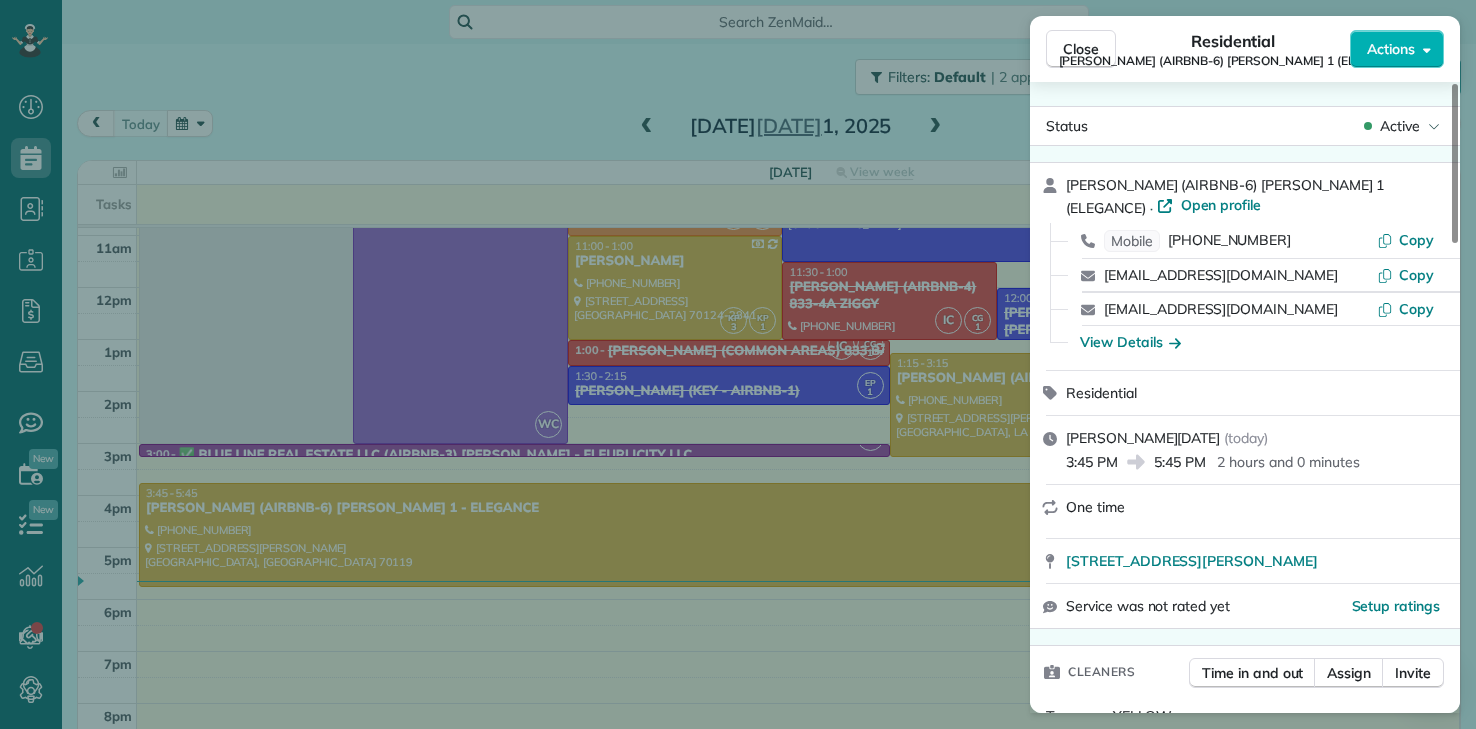click on "Close Residential WAYNE JAMES (AIRBNB-6) LEPAGE 1 (ELEGANCE) Actions Status Active WAYNE JAMES (AIRBNB-6) LEPAGE 1 (ELEGANCE) · Open profile Mobile (504) 520-0392 Copy fleurlicityllc@gmail.com Copy operations.tremehouse@gmail.com Copy View Details Residential martes, julio 01, 2025 ( today ) 3:45 PM 5:45 PM 2 hours and 0 minutes One time 2901 Lepage Street Apt #1 New Orleans LA 70119 Service was not rated yet Setup ratings Cleaners Time in and out Assign Invite Team YELLOW Cleaners KENIA   PACHECO 3:45 PM 5:45 PM KAREN   PACHECO 3:45 PM 5:45 PM Checklist Try Now Keep this appointment up to your standards. Stay on top of every detail, keep your cleaners organised, and your client happy. Assign a checklist Watch a 5 min demo Billing Billing actions Price $70.00 Overcharge $0.00 Discount $0.00 Coupon discount - Primary tax - Secondary tax - Total appointment price $70.00 Tips collected New feature! $0.00 Unpaid Mark as paid Total including tip $70.00 Get paid online in no-time! Charge customer credit card Notes" at bounding box center [738, 364] 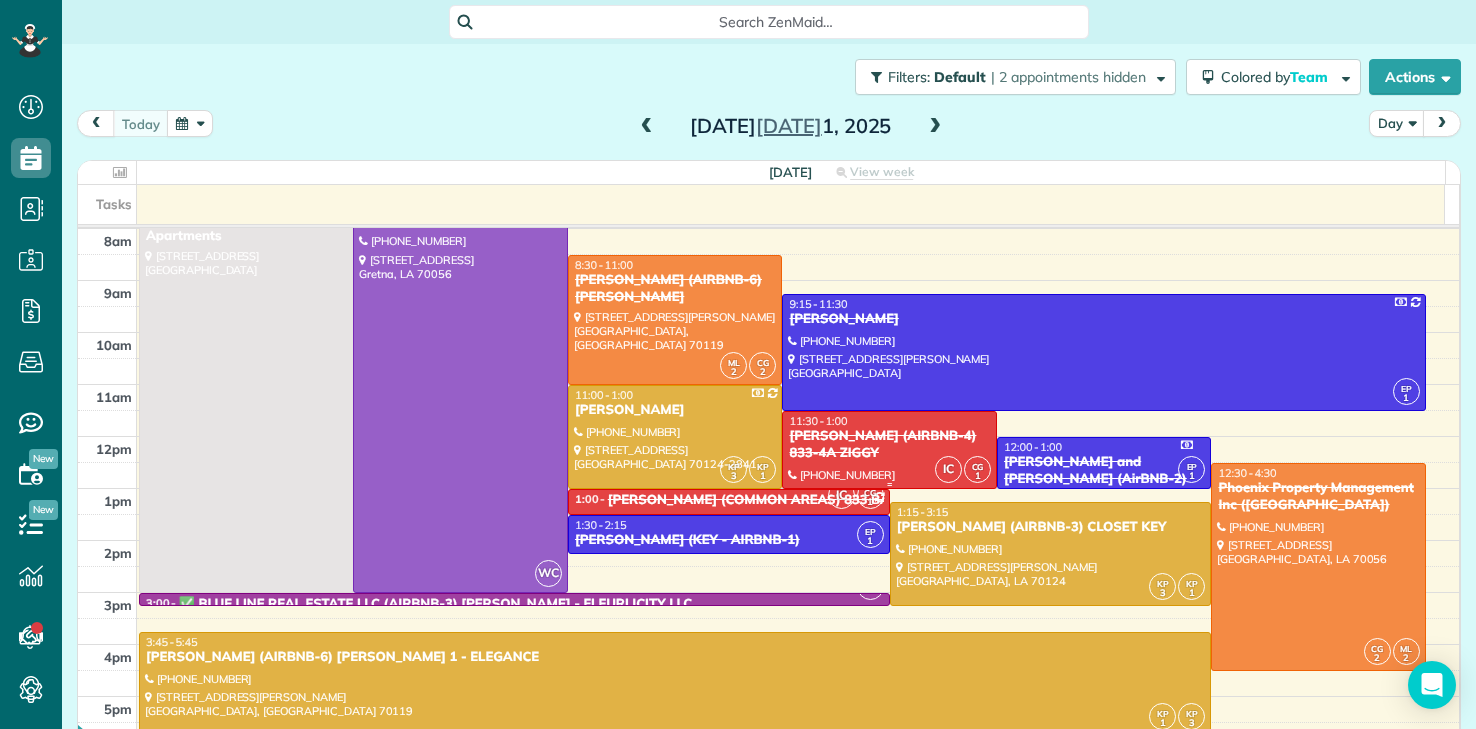 scroll, scrollTop: 100, scrollLeft: 0, axis: vertical 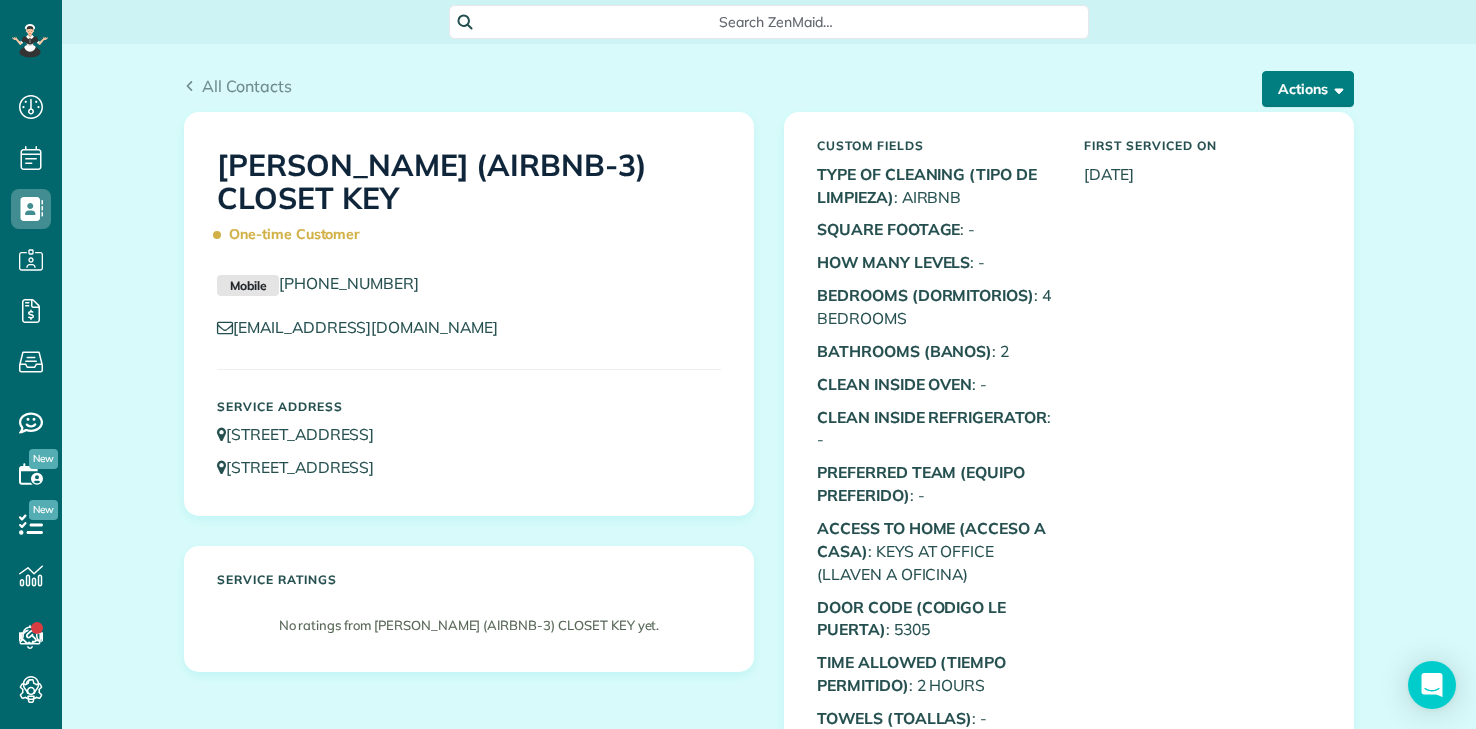 click on "Actions" at bounding box center [1308, 89] 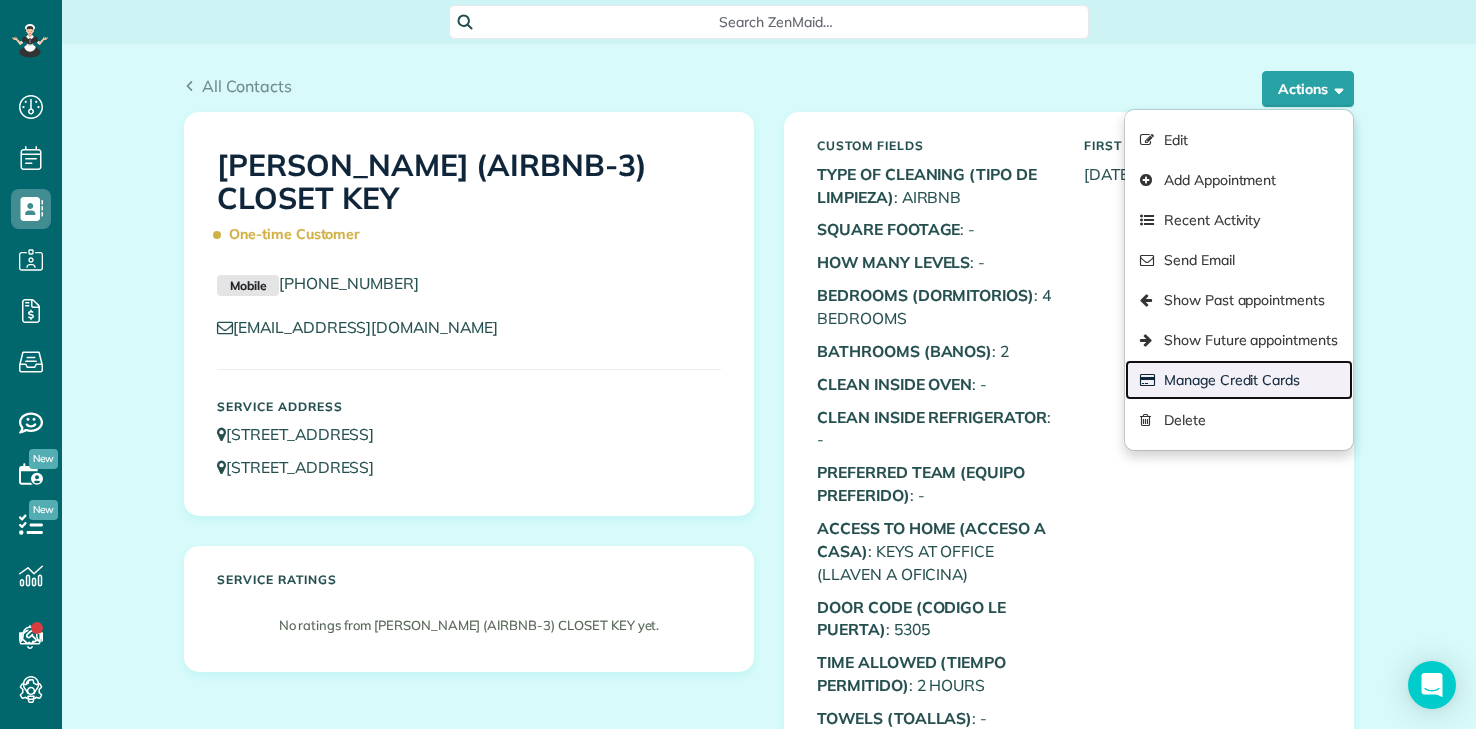 click on "Manage Credit Cards" at bounding box center [1239, 380] 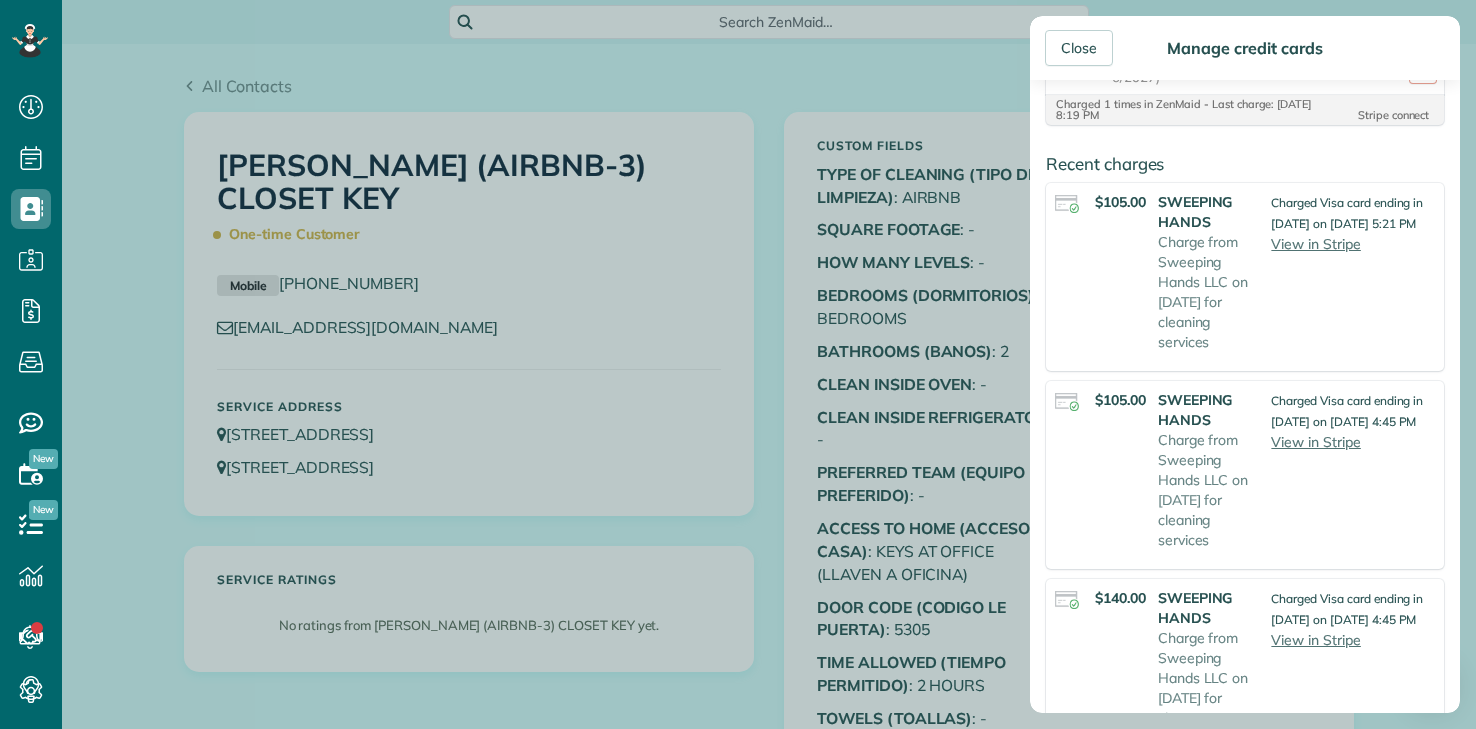 scroll, scrollTop: 1000, scrollLeft: 0, axis: vertical 